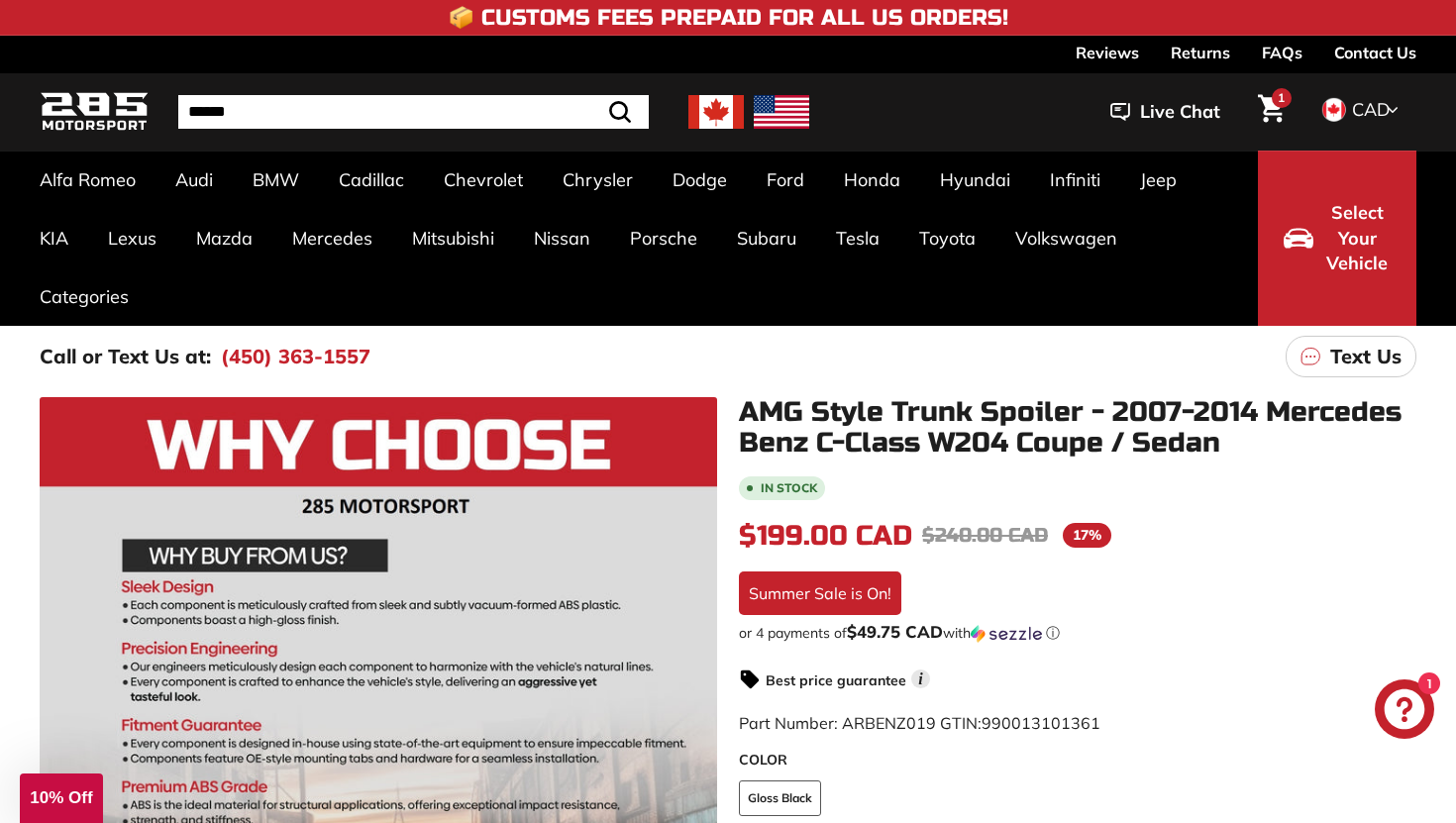 scroll, scrollTop: 0, scrollLeft: 0, axis: both 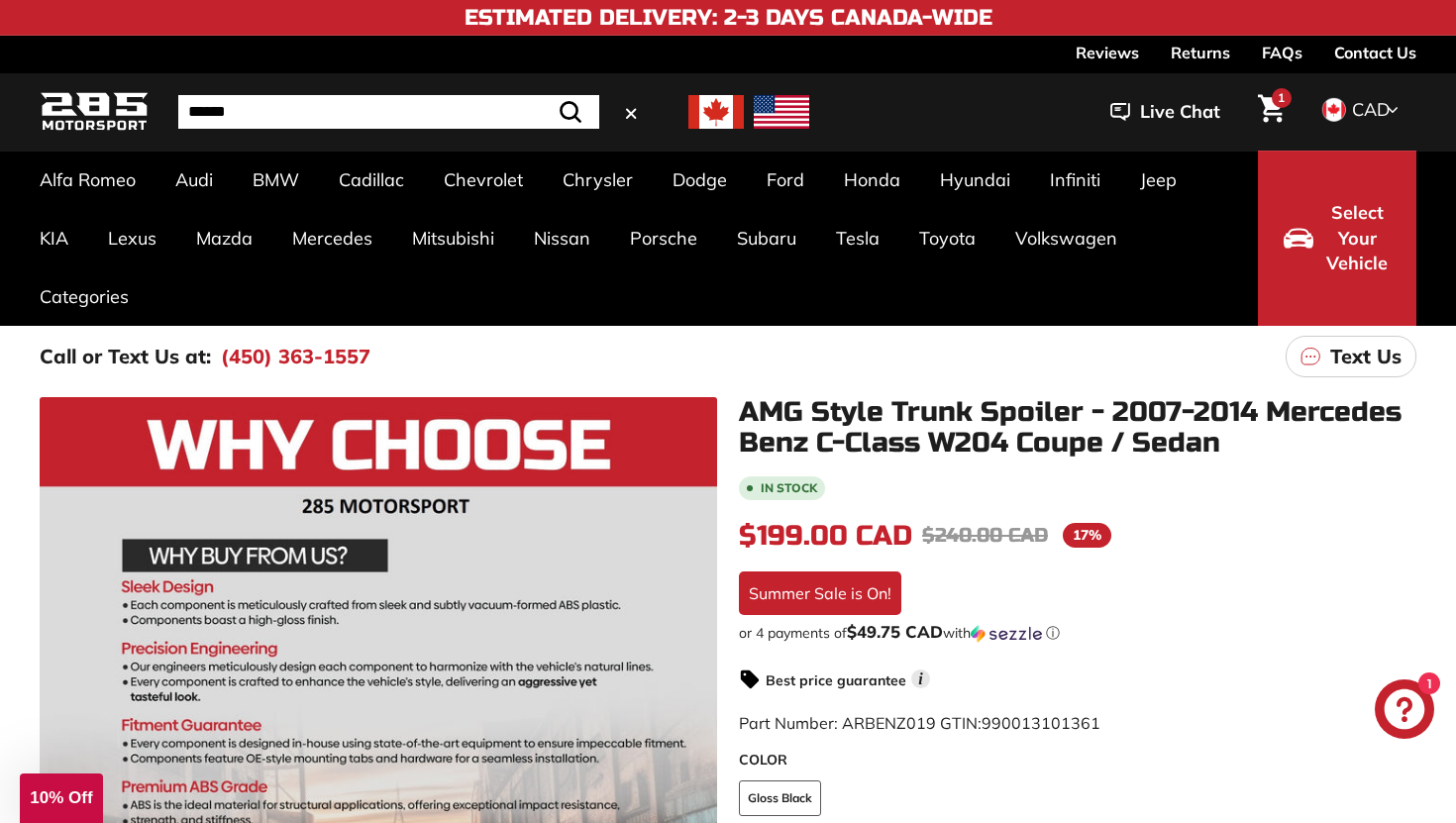 click at bounding box center [388, 112] 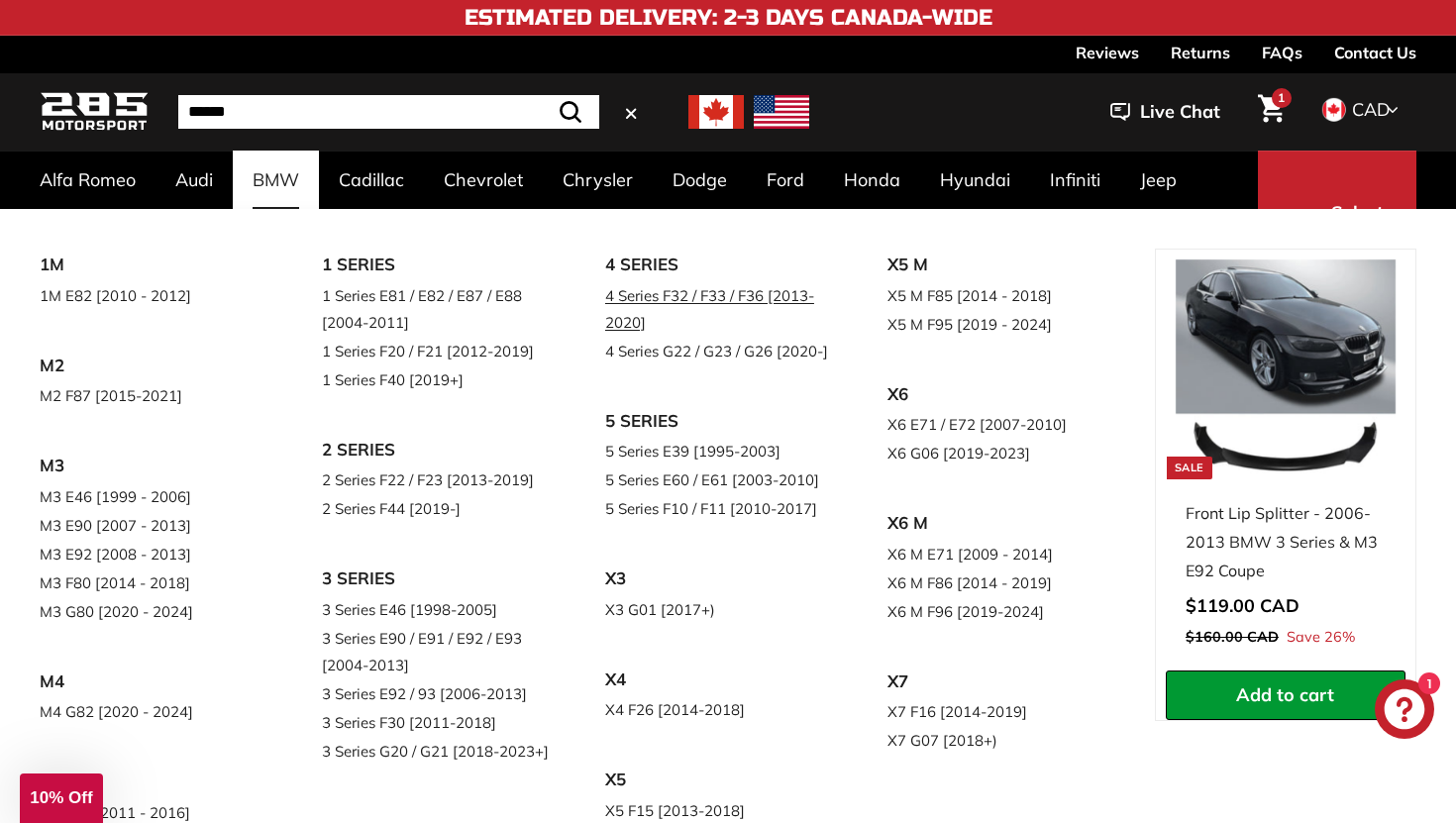 click on "4 Series F32 / F33 / F36 [2013-2020]" at bounding box center (718, 309) 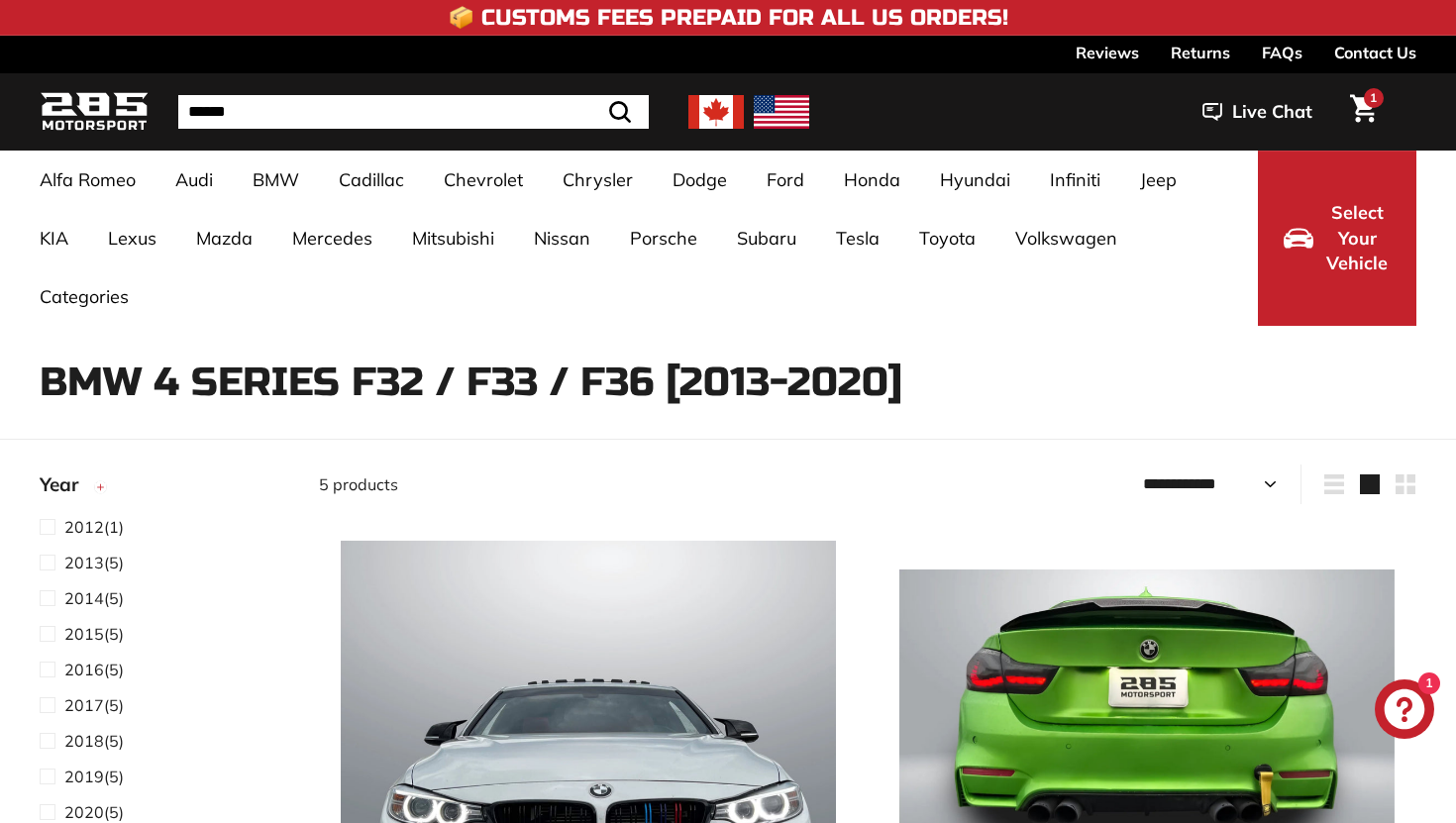 select on "**********" 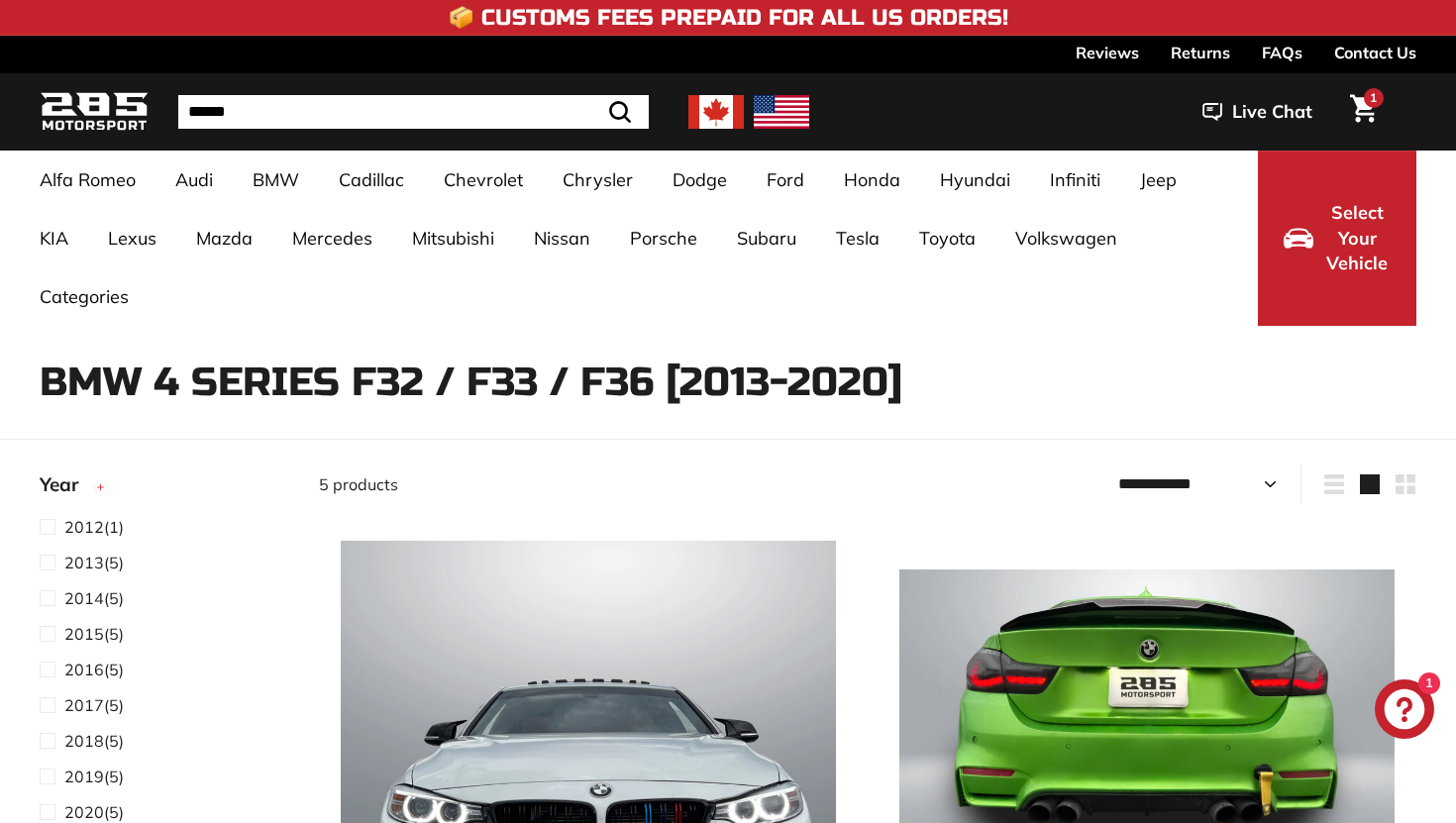 scroll, scrollTop: 0, scrollLeft: 0, axis: both 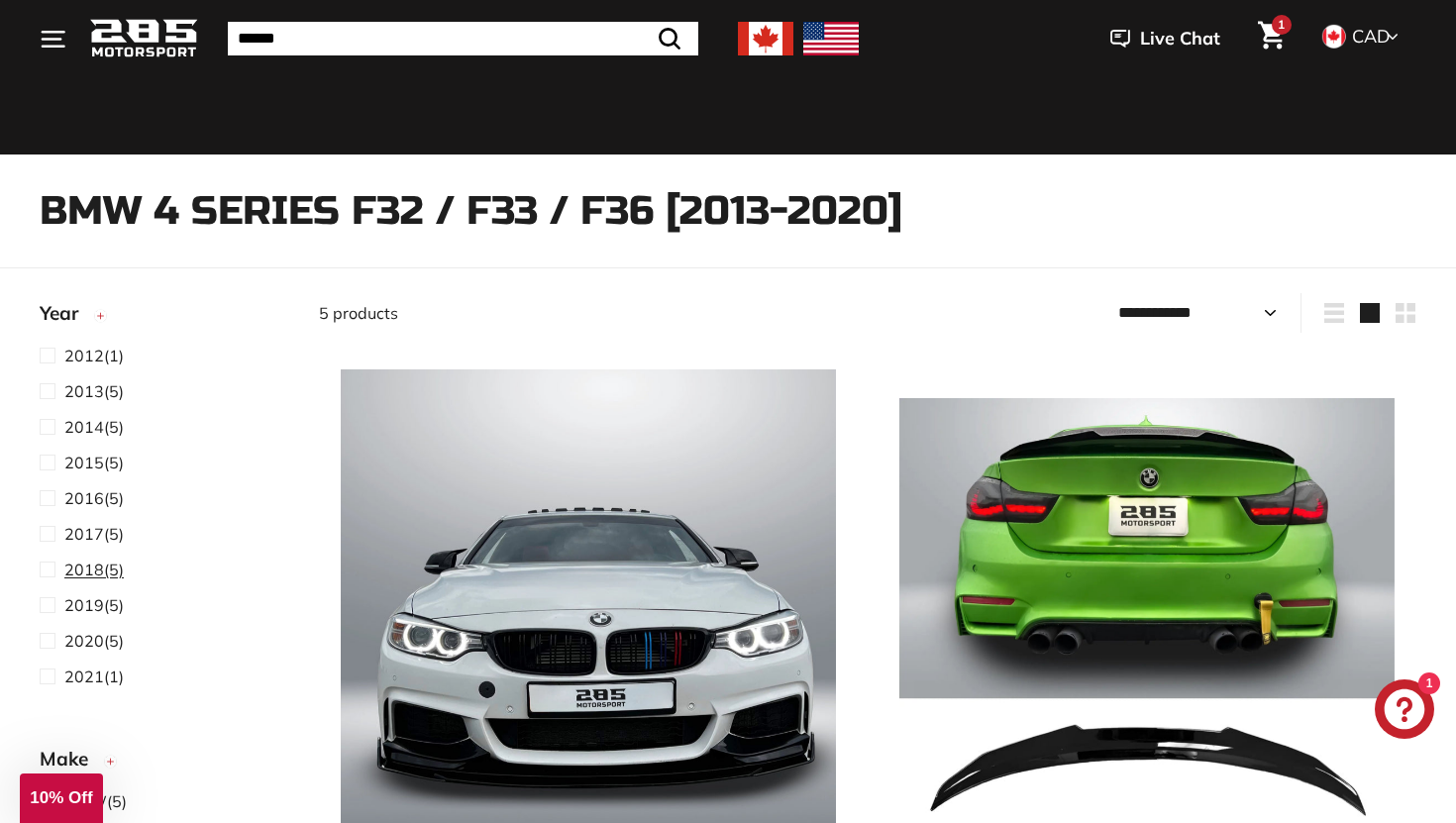 click at bounding box center [52, 569] 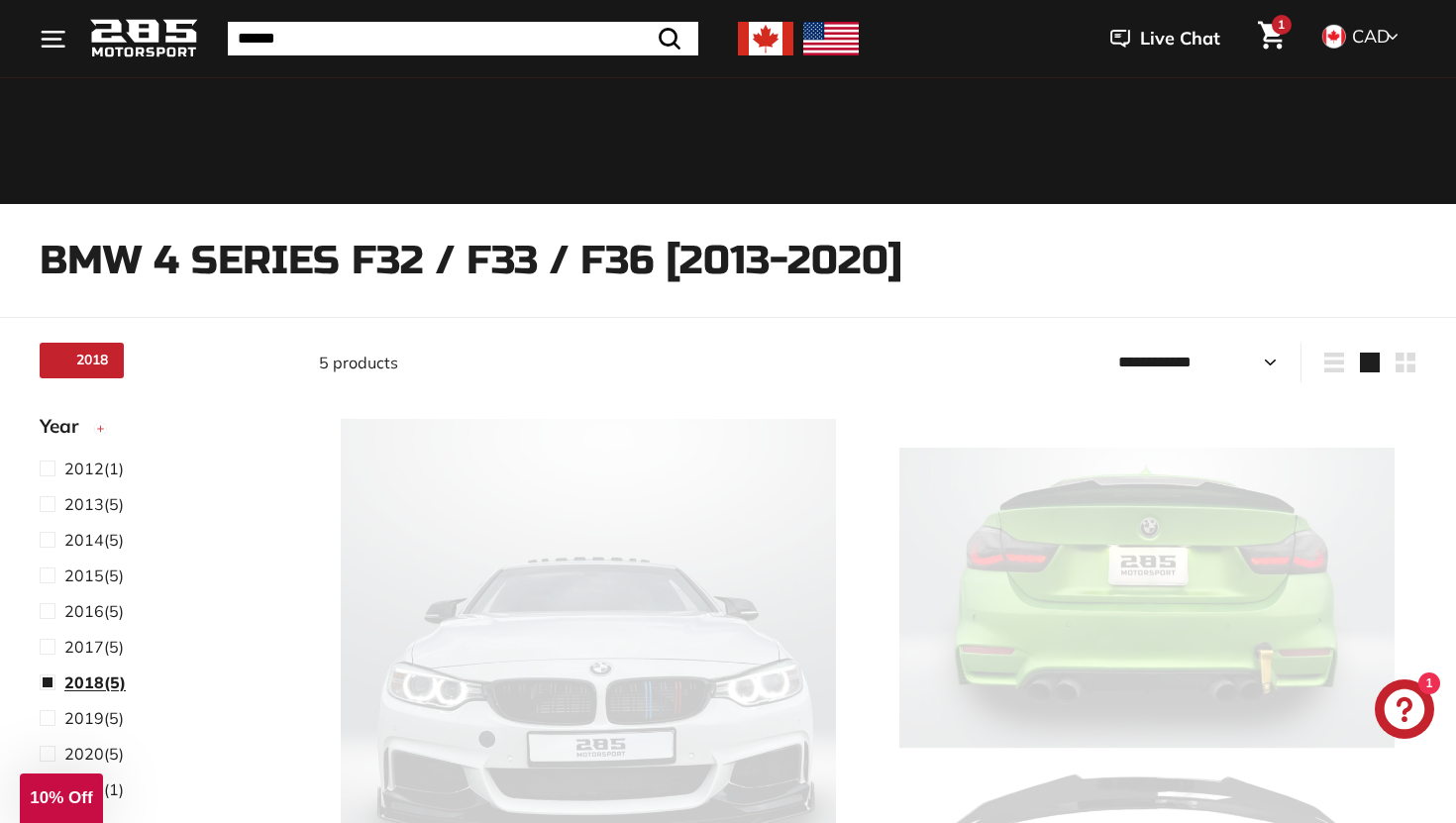 scroll, scrollTop: 51, scrollLeft: 0, axis: vertical 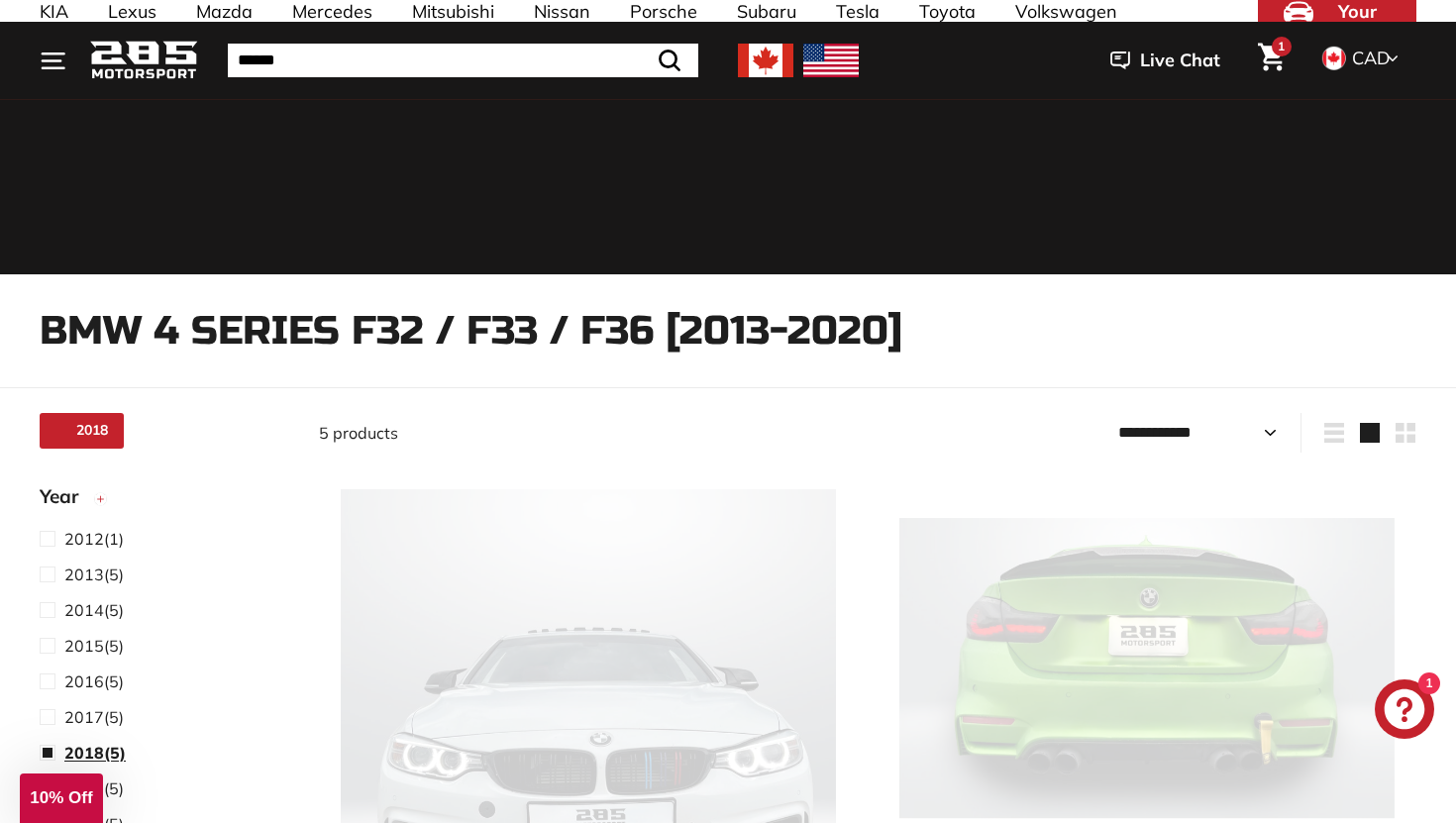 select on "**********" 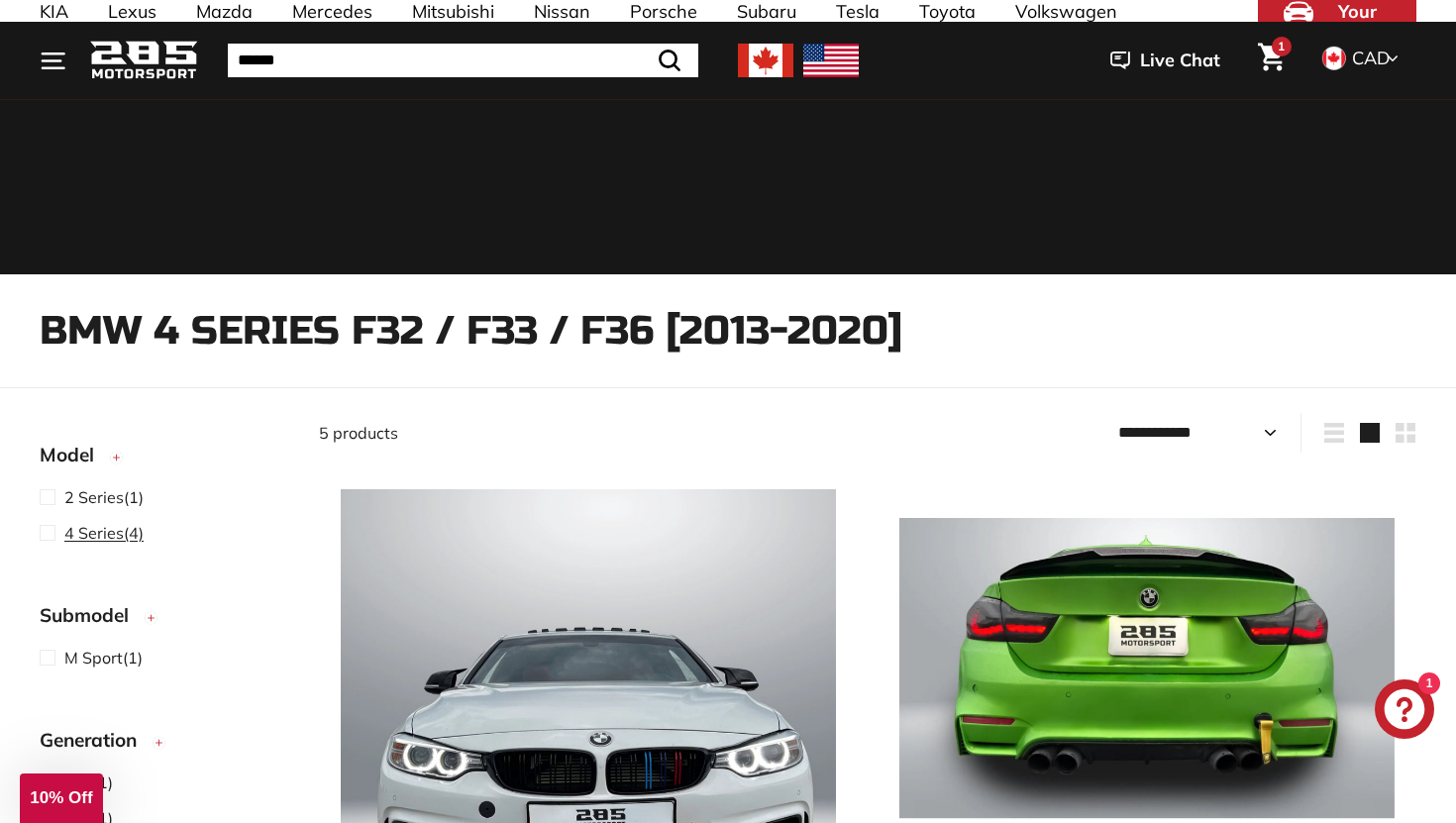 scroll, scrollTop: 613, scrollLeft: 0, axis: vertical 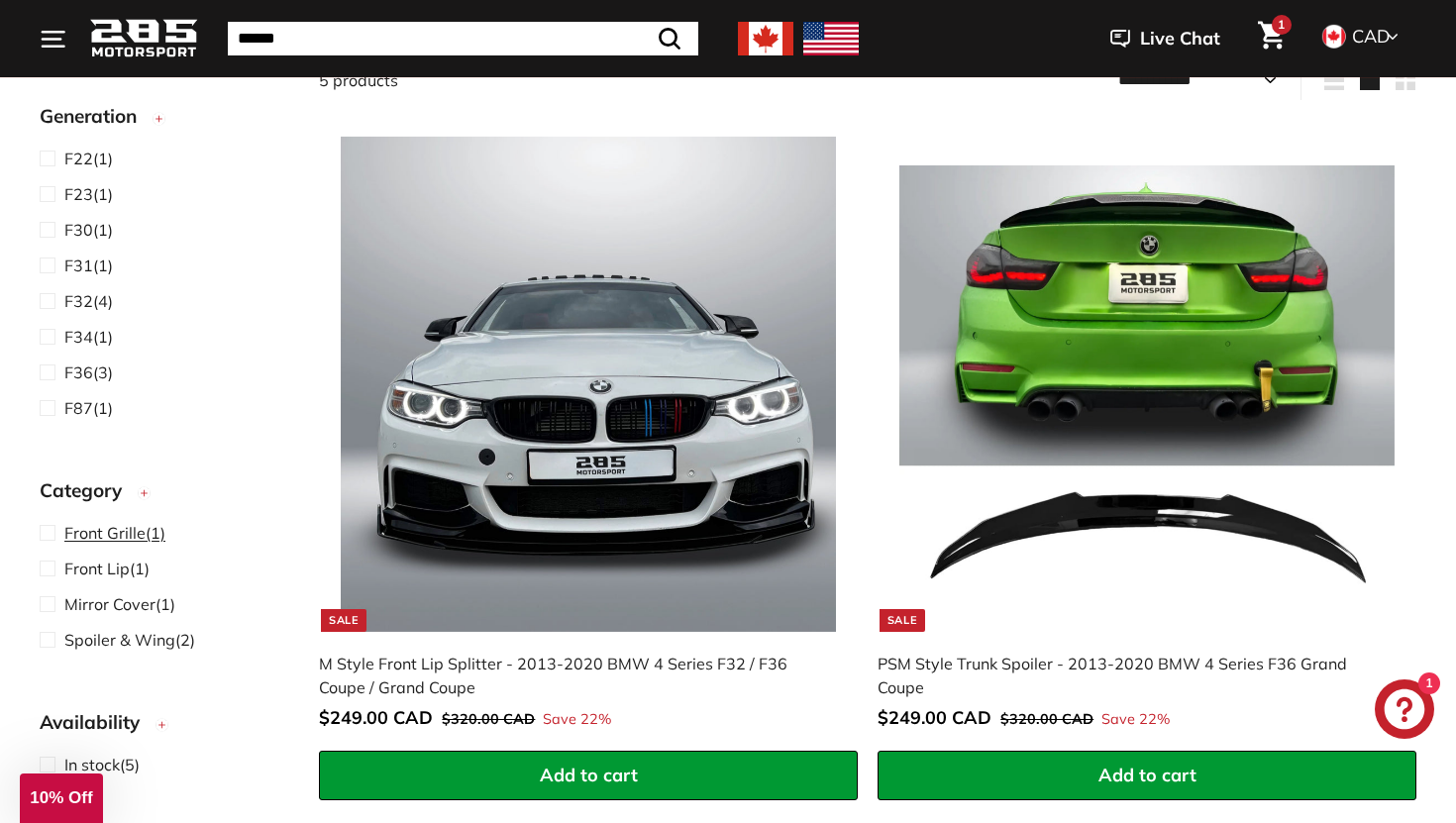 click at bounding box center [52, 533] 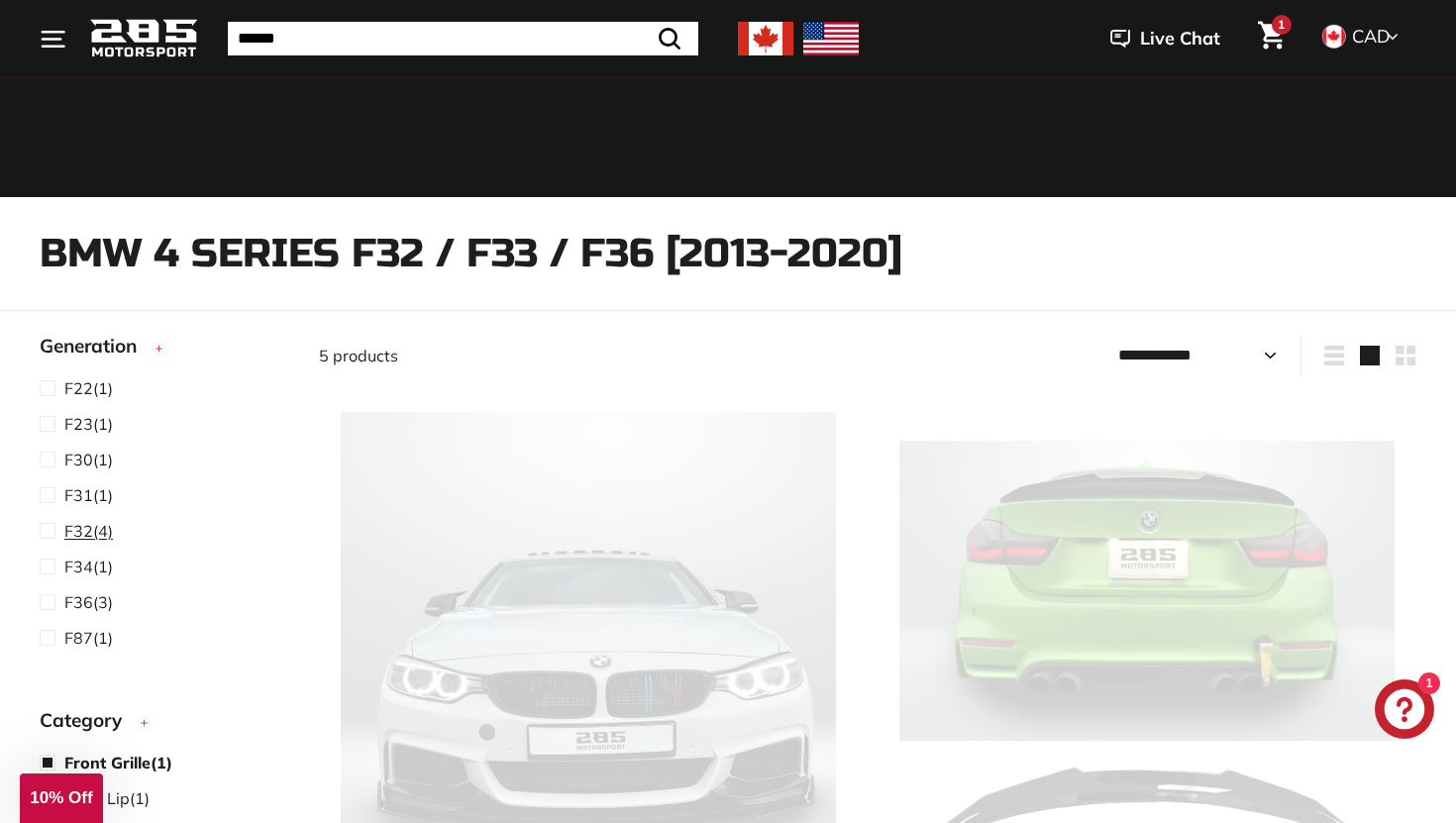 scroll, scrollTop: 39, scrollLeft: 0, axis: vertical 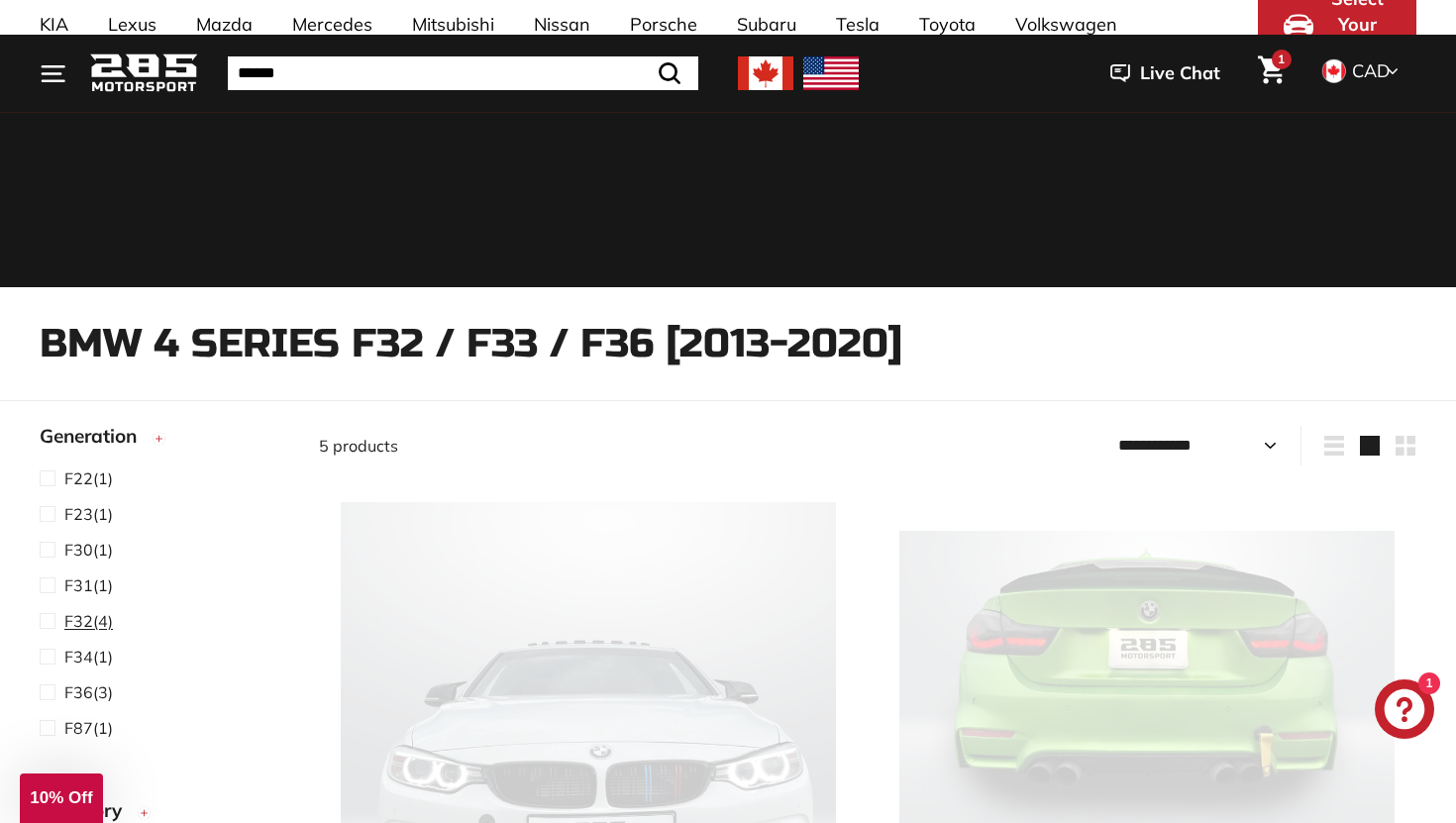 select on "**********" 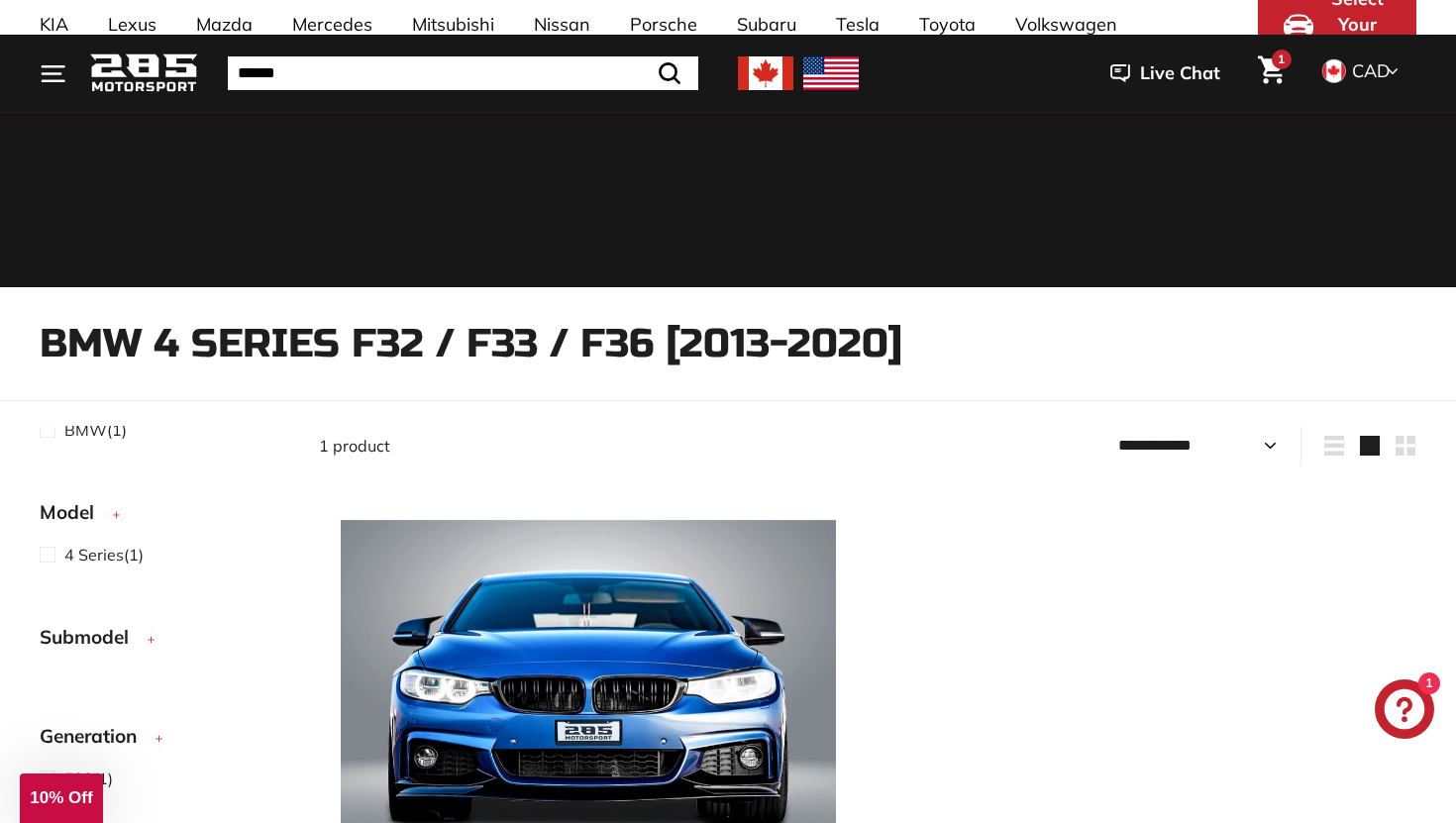 scroll, scrollTop: 547, scrollLeft: 0, axis: vertical 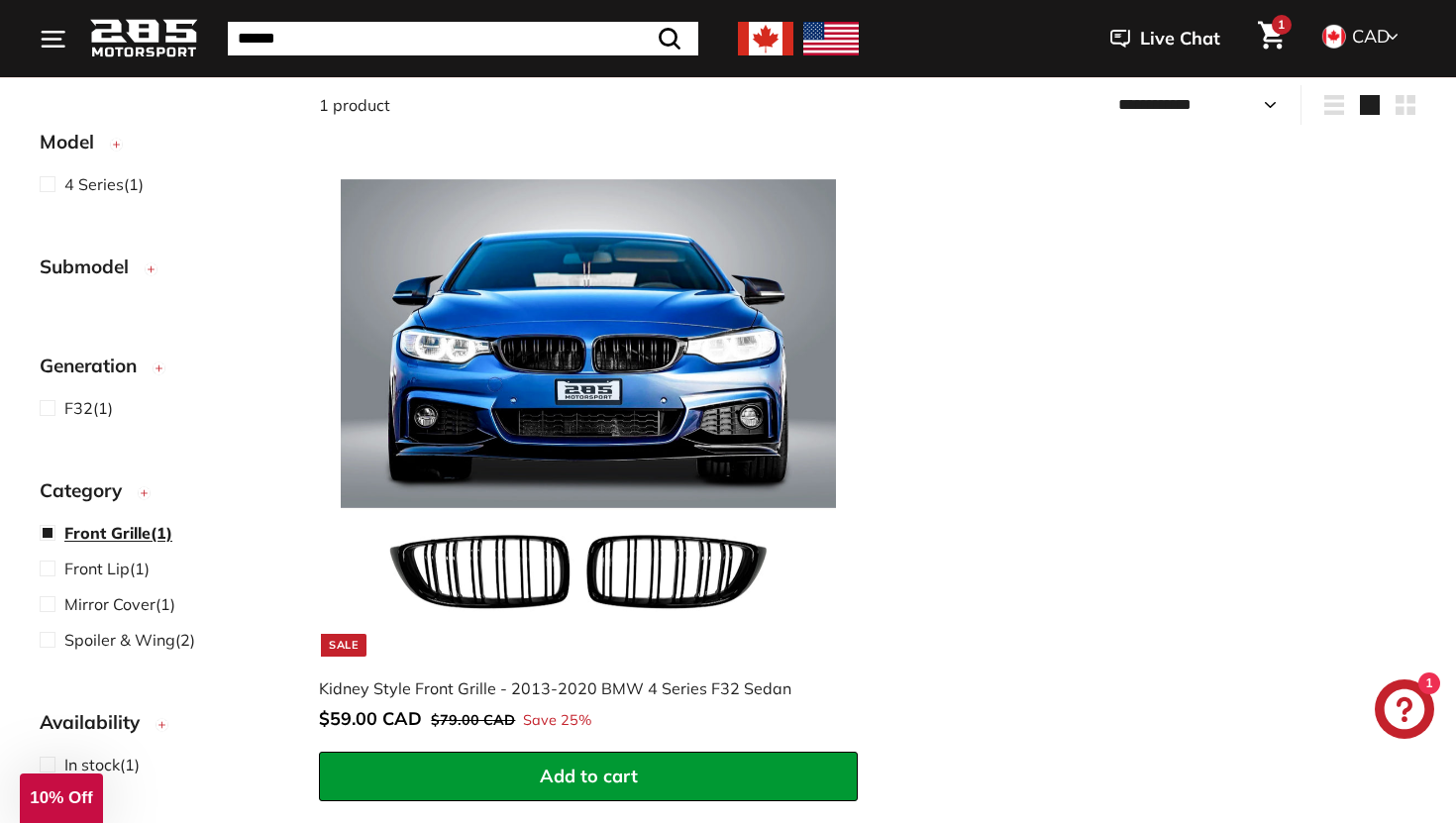click at bounding box center (52, 533) 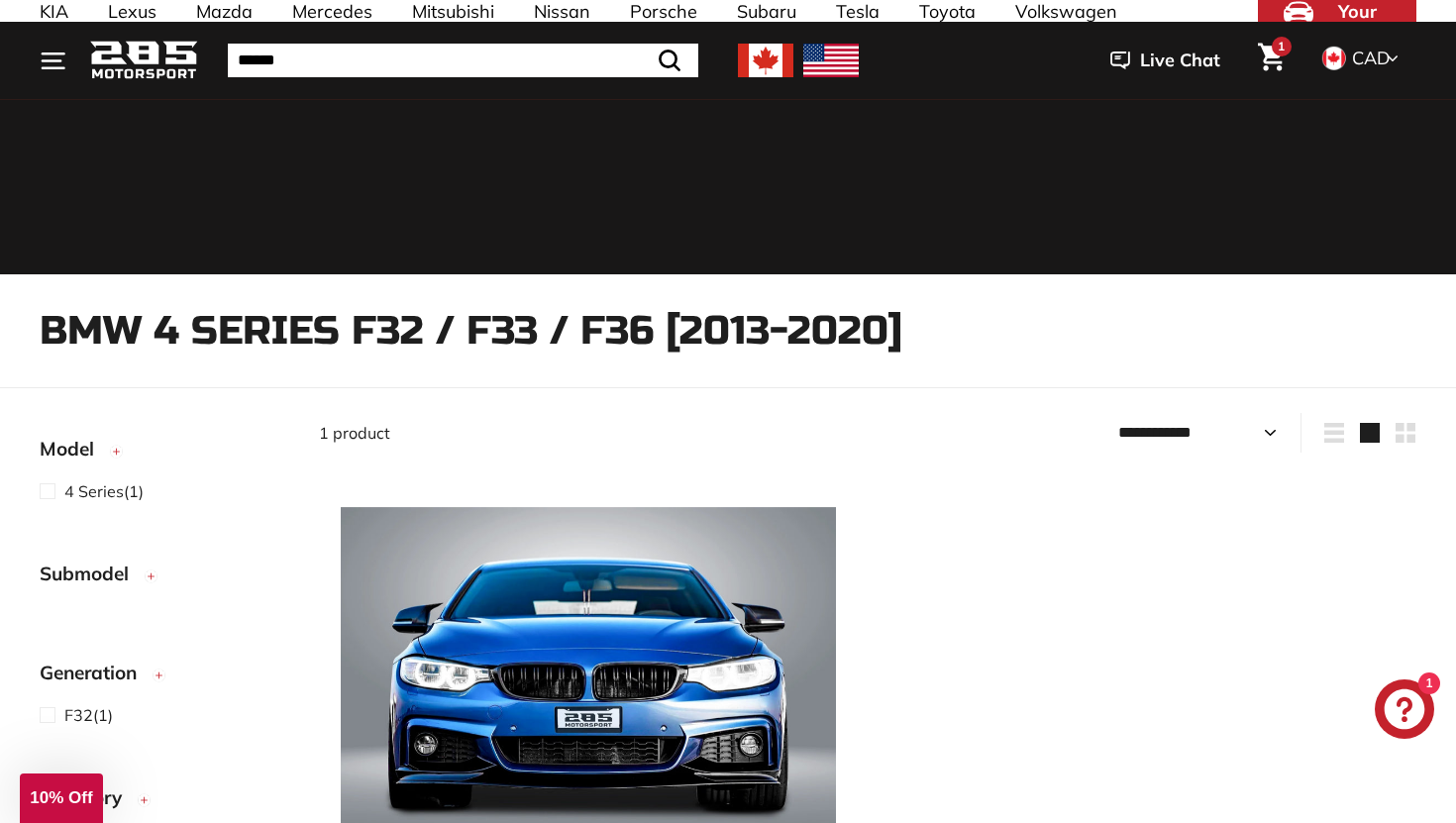 select on "**********" 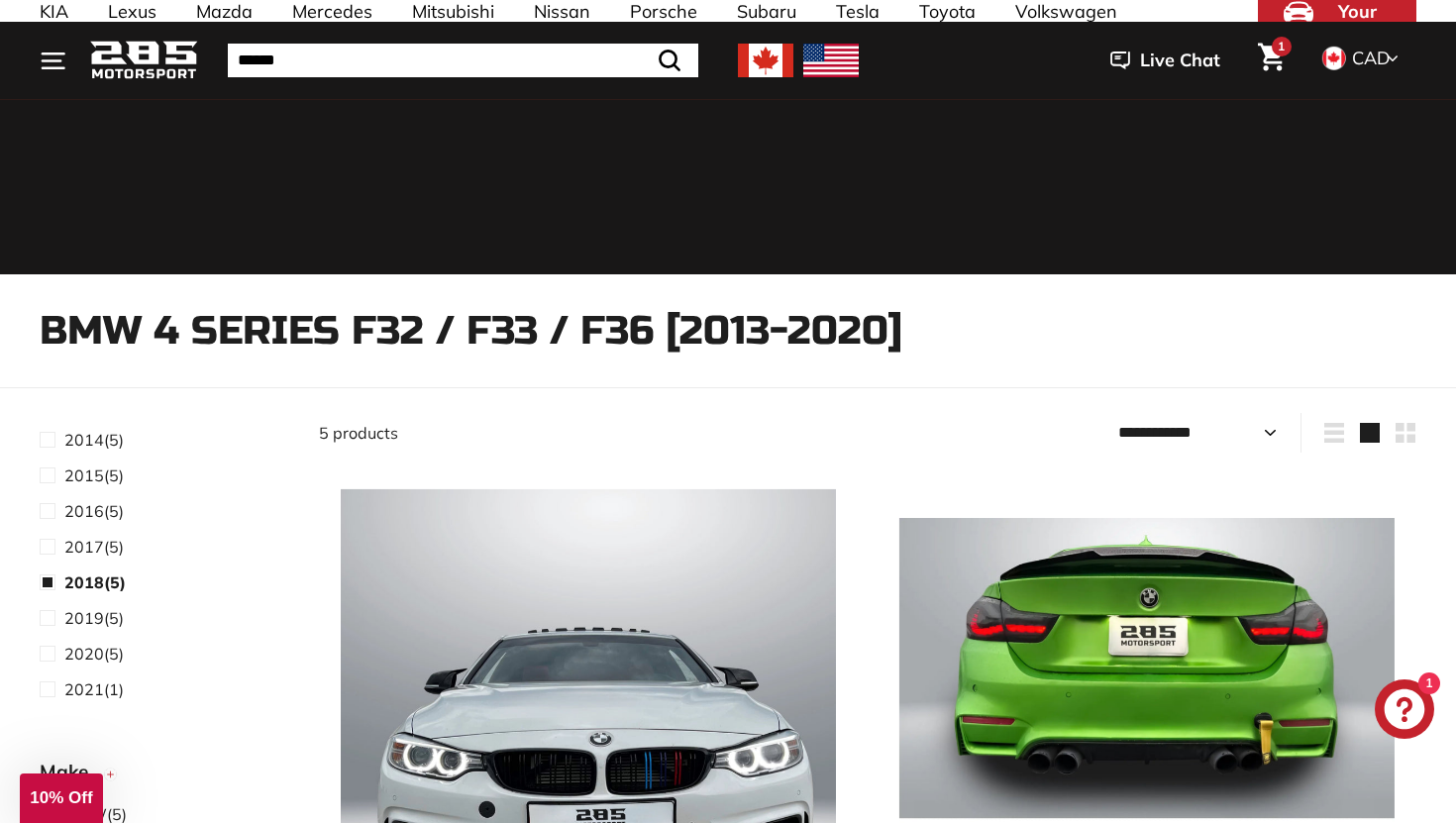 scroll, scrollTop: 233, scrollLeft: 0, axis: vertical 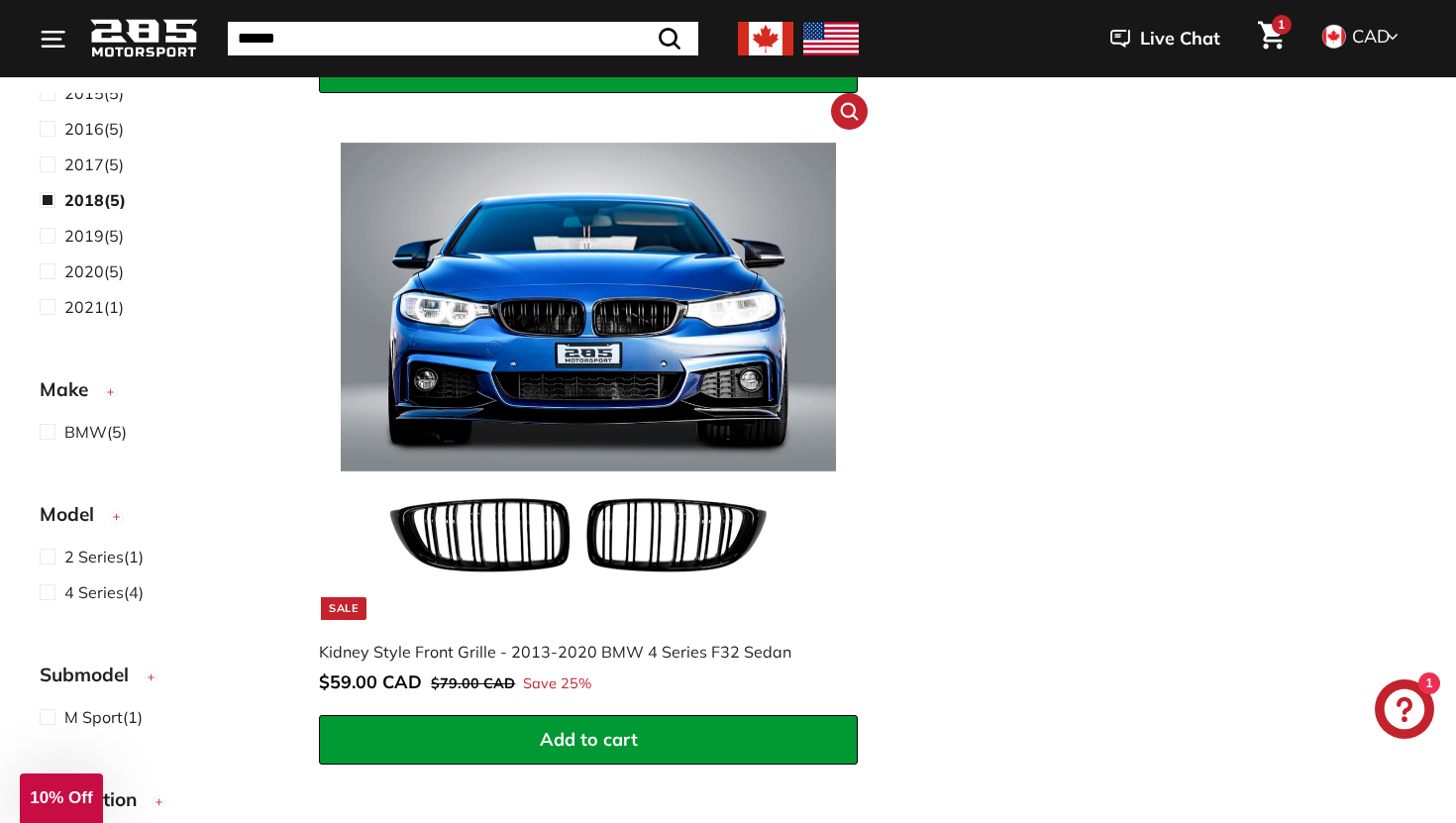 click on "Add to cart" at bounding box center (588, 739) 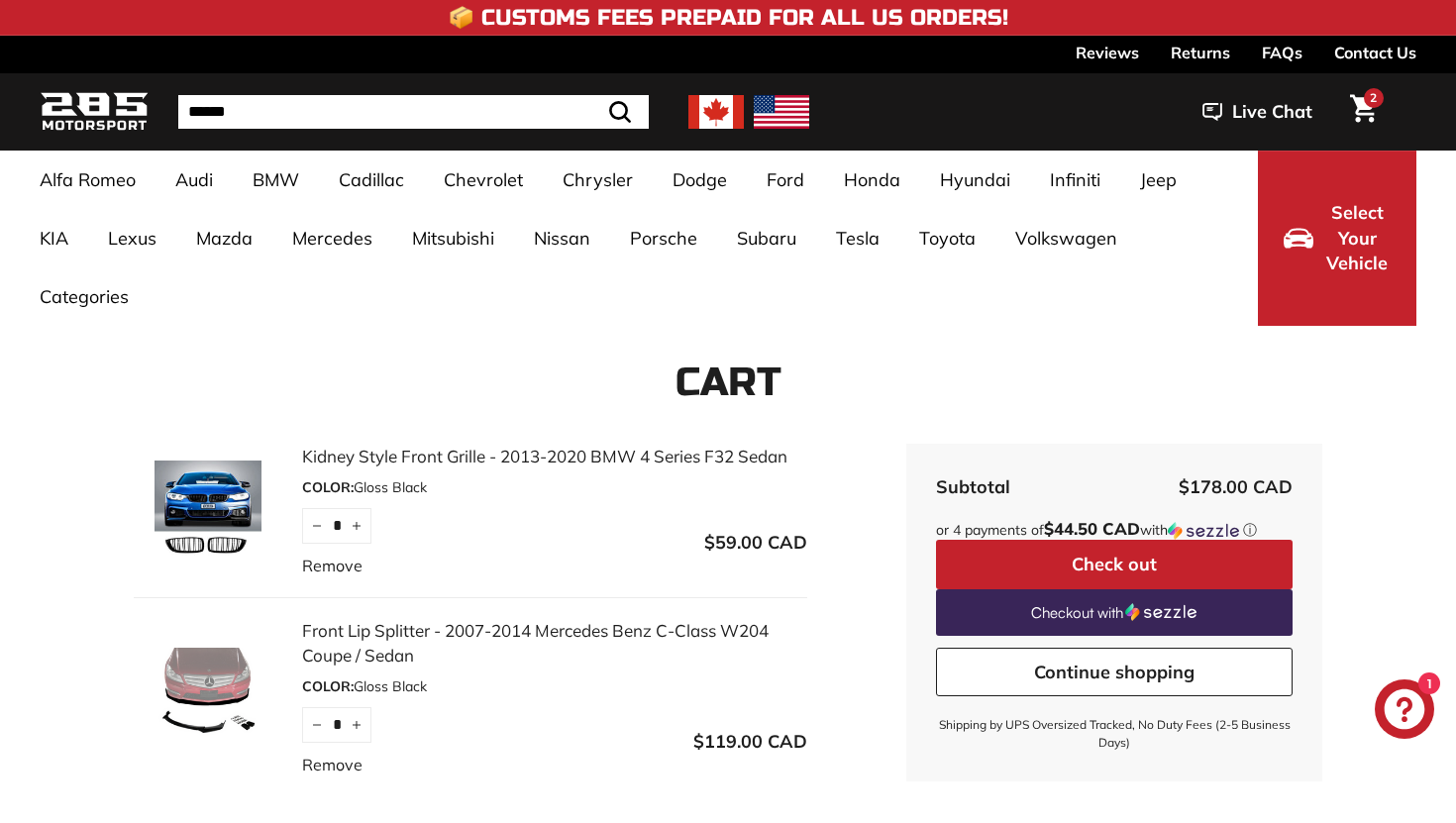 scroll, scrollTop: 0, scrollLeft: 0, axis: both 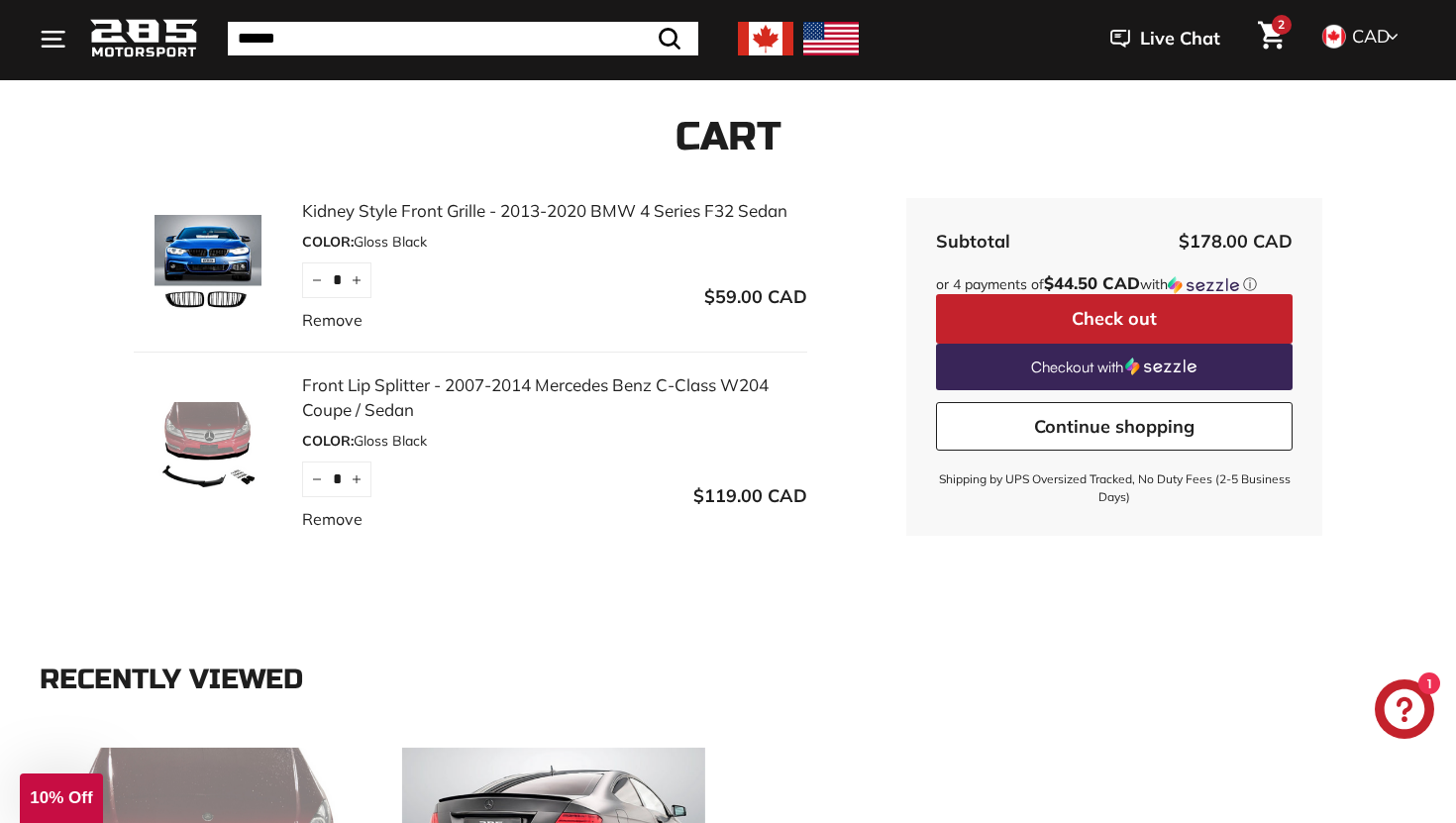 click on "Remove" at bounding box center [332, 519] 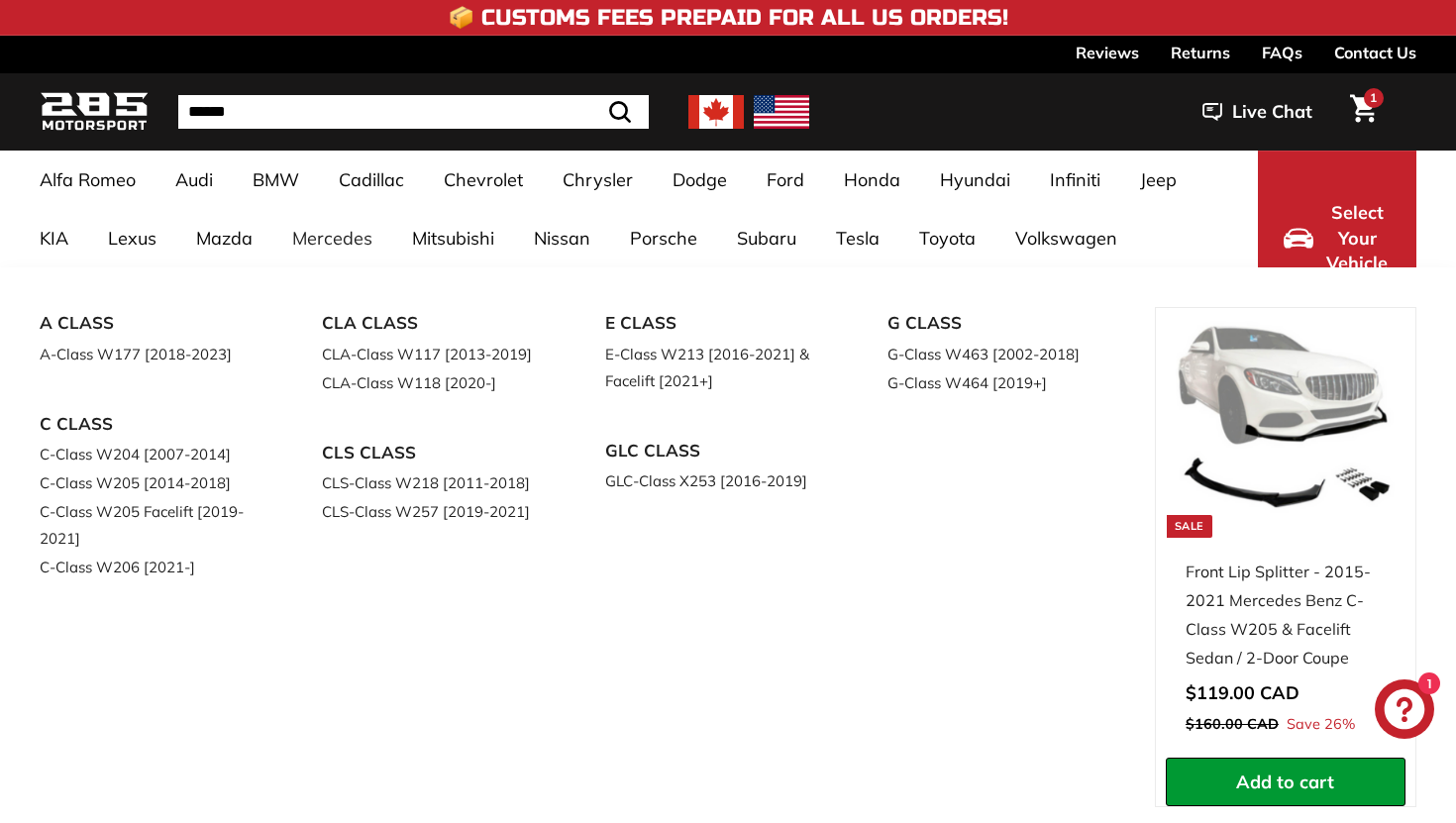 scroll, scrollTop: 0, scrollLeft: 0, axis: both 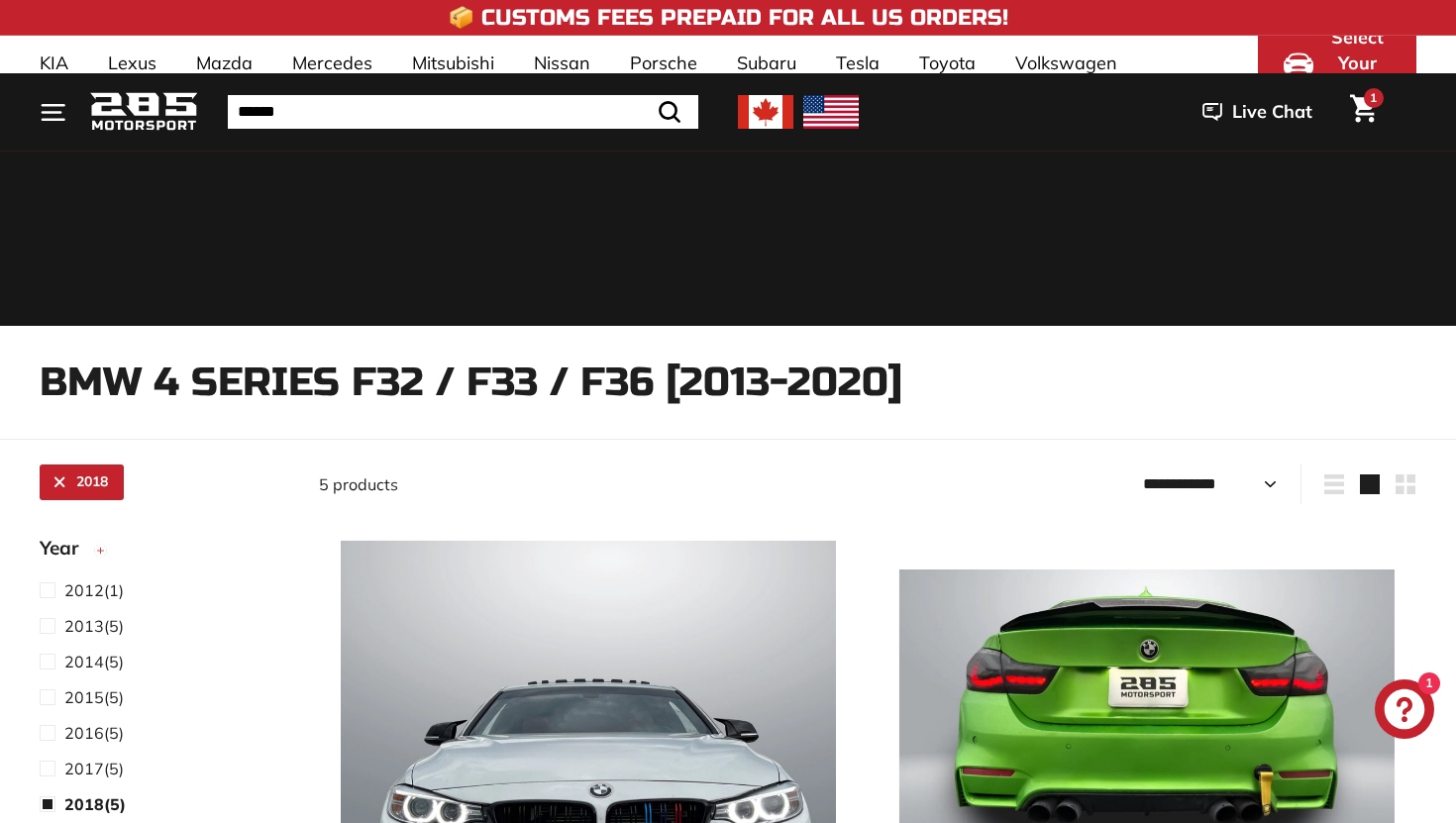 select on "**********" 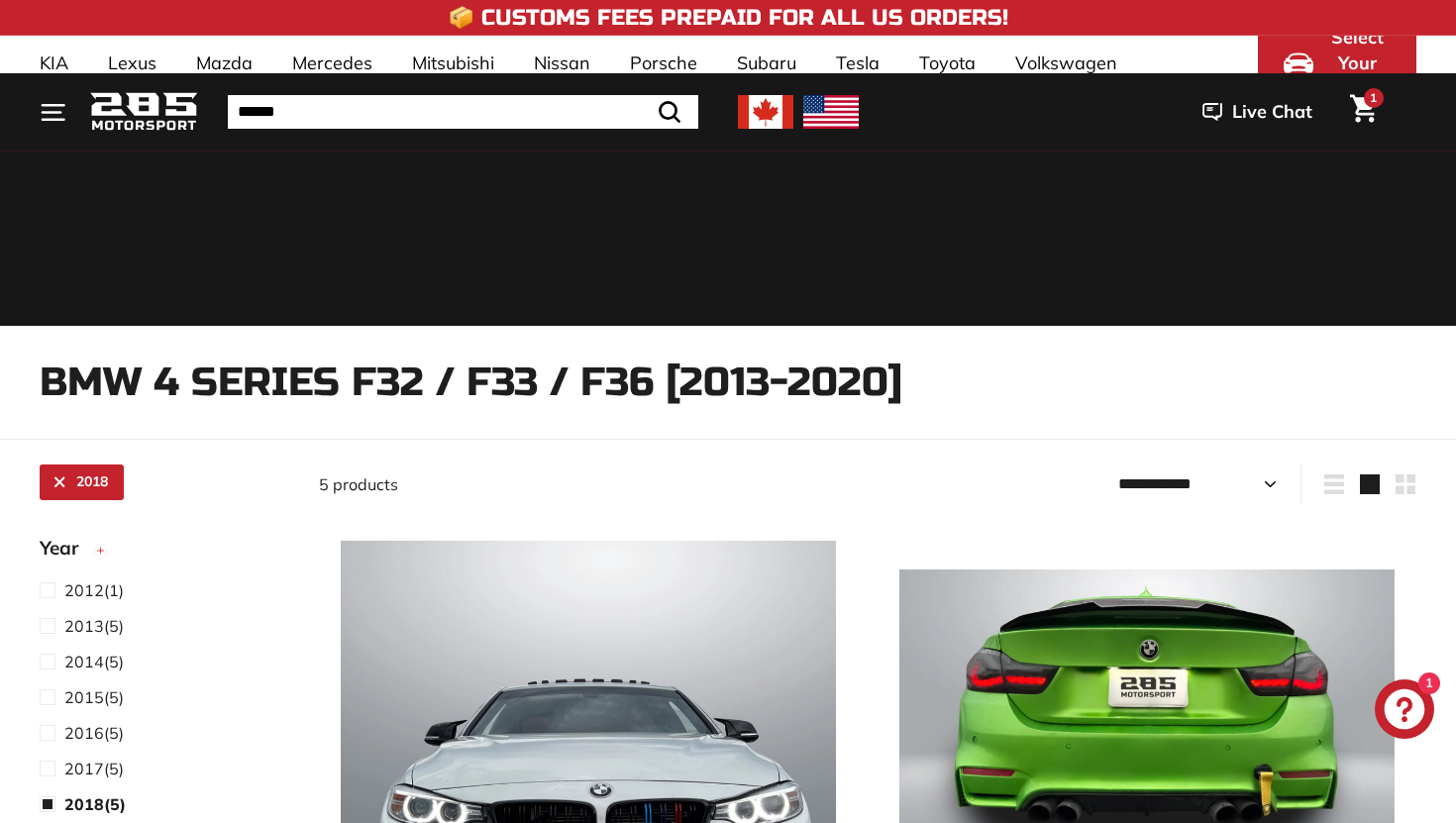 scroll, scrollTop: 1086, scrollLeft: 0, axis: vertical 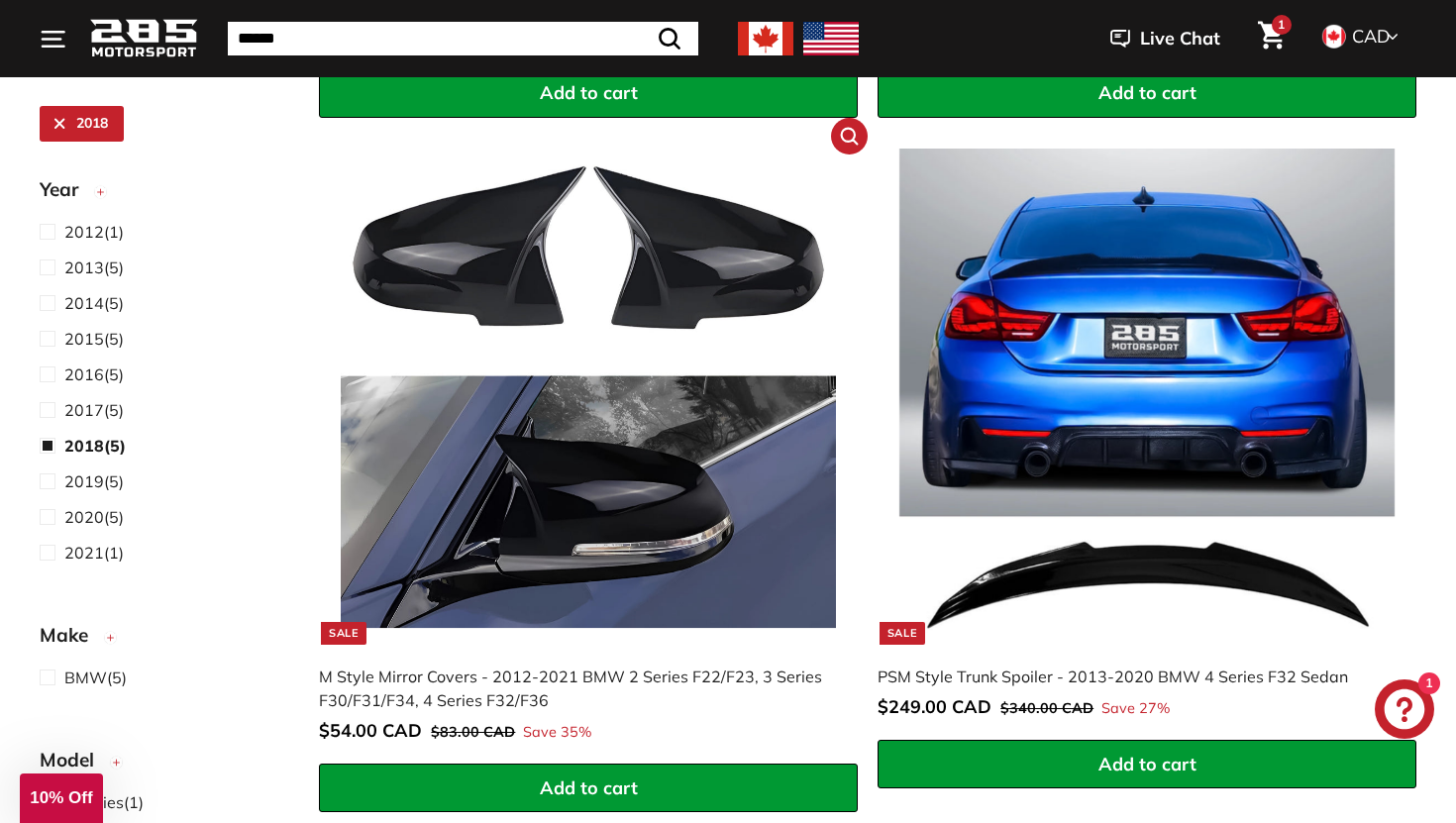 click on "Add to cart" at bounding box center [588, 788] 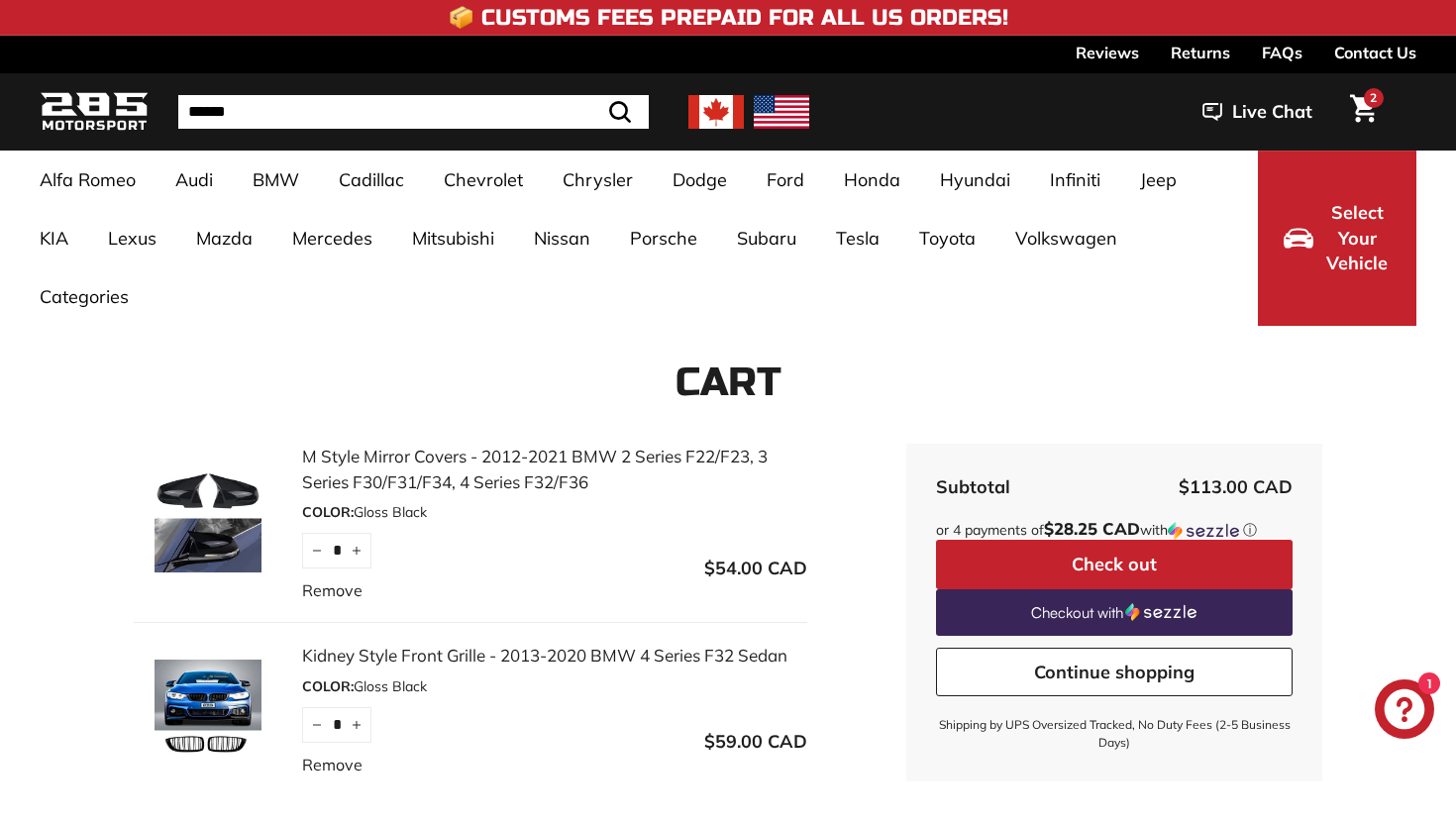 scroll, scrollTop: 0, scrollLeft: 0, axis: both 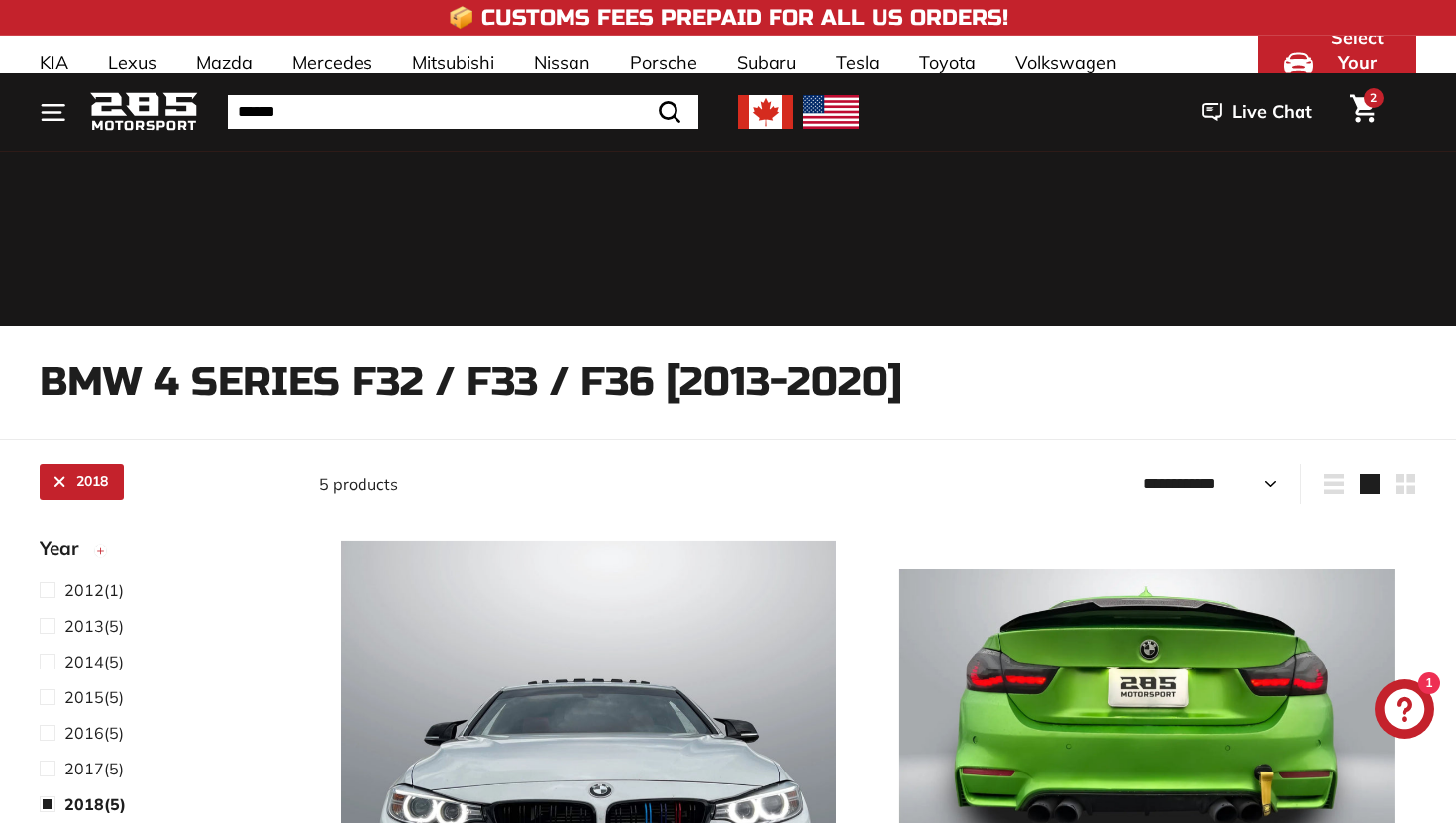 select on "**********" 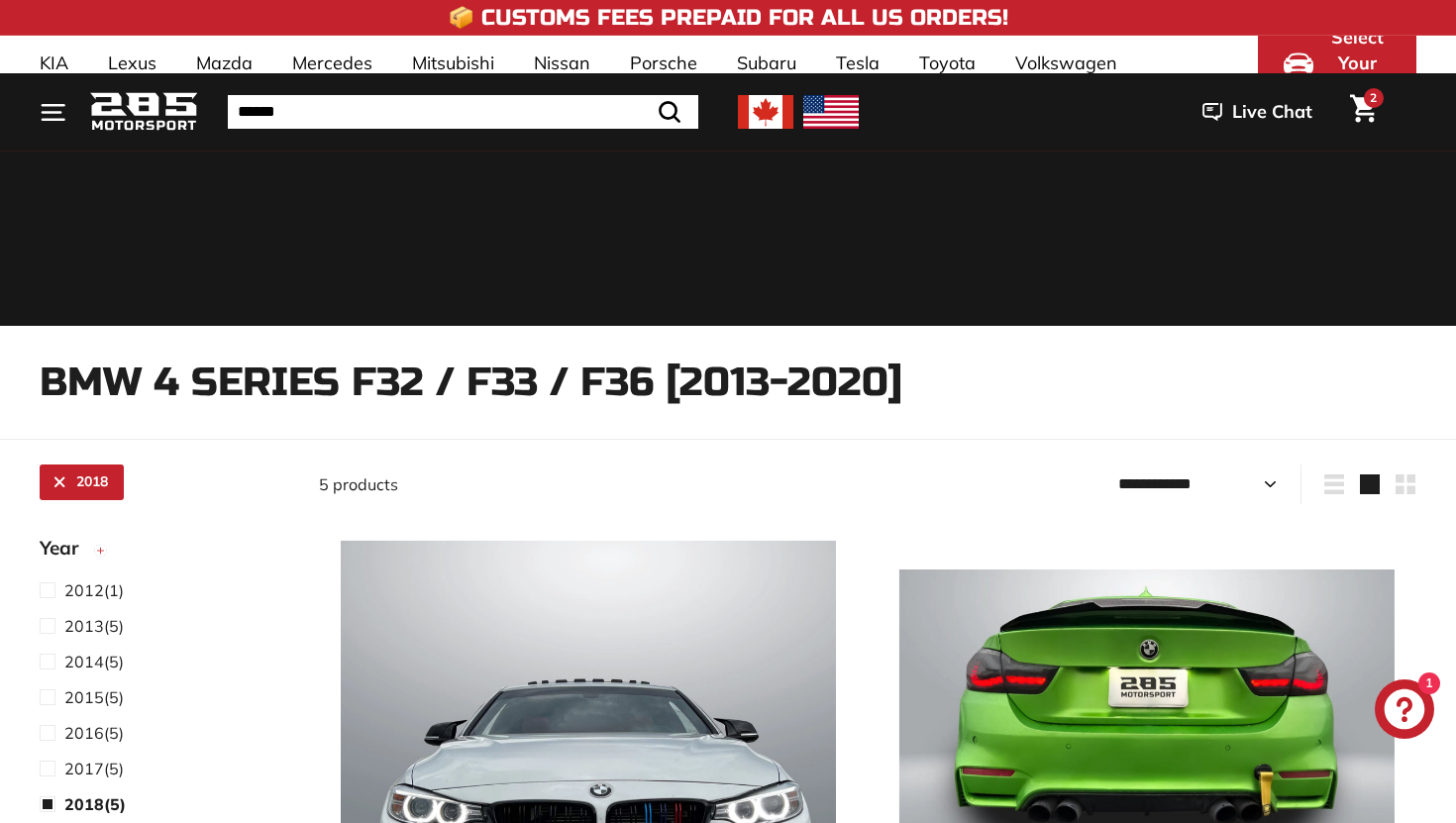 scroll, scrollTop: 1084, scrollLeft: 0, axis: vertical 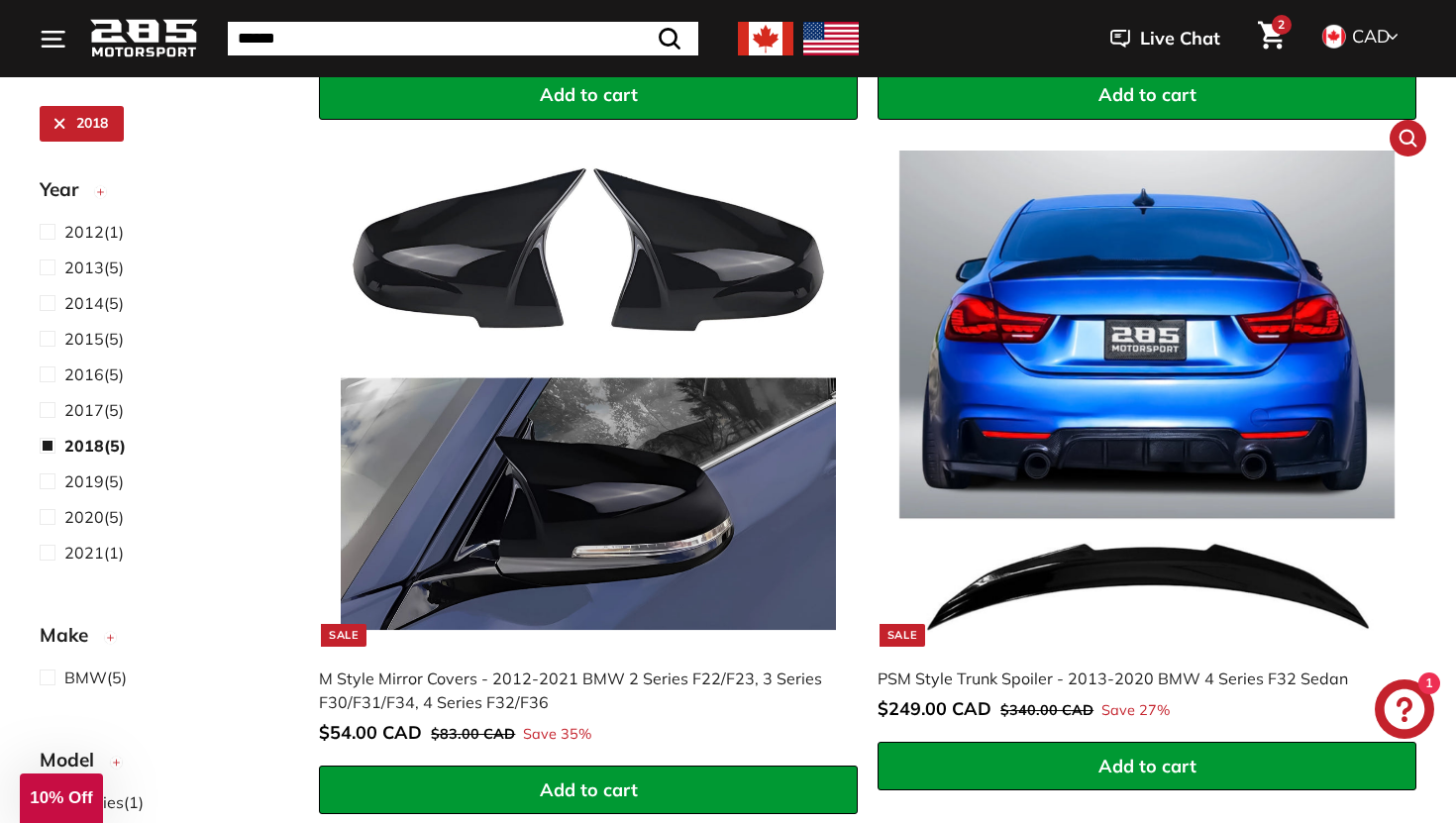 click on "Add to cart" at bounding box center [1147, 766] 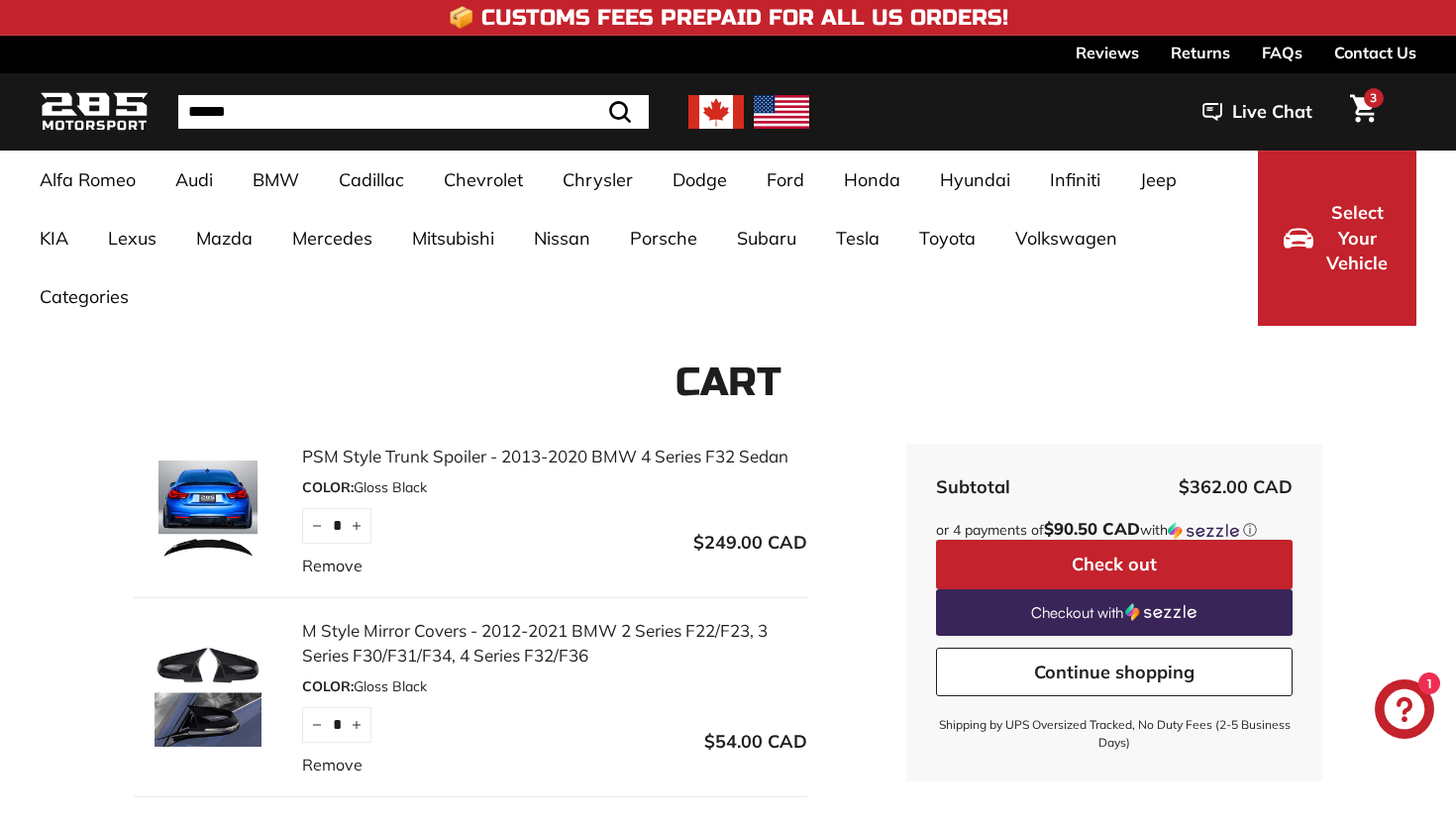 scroll, scrollTop: 0, scrollLeft: 0, axis: both 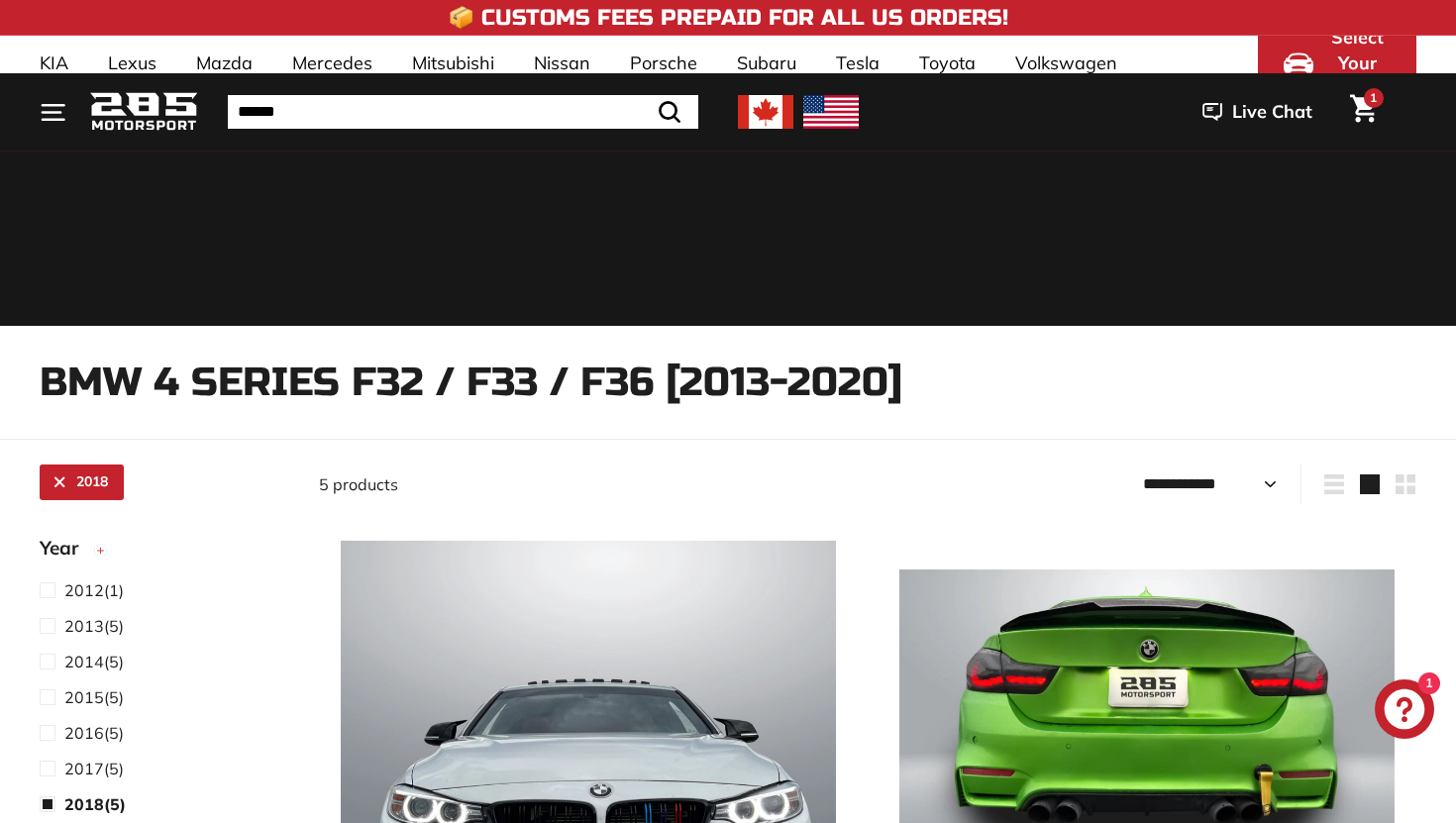 select on "**********" 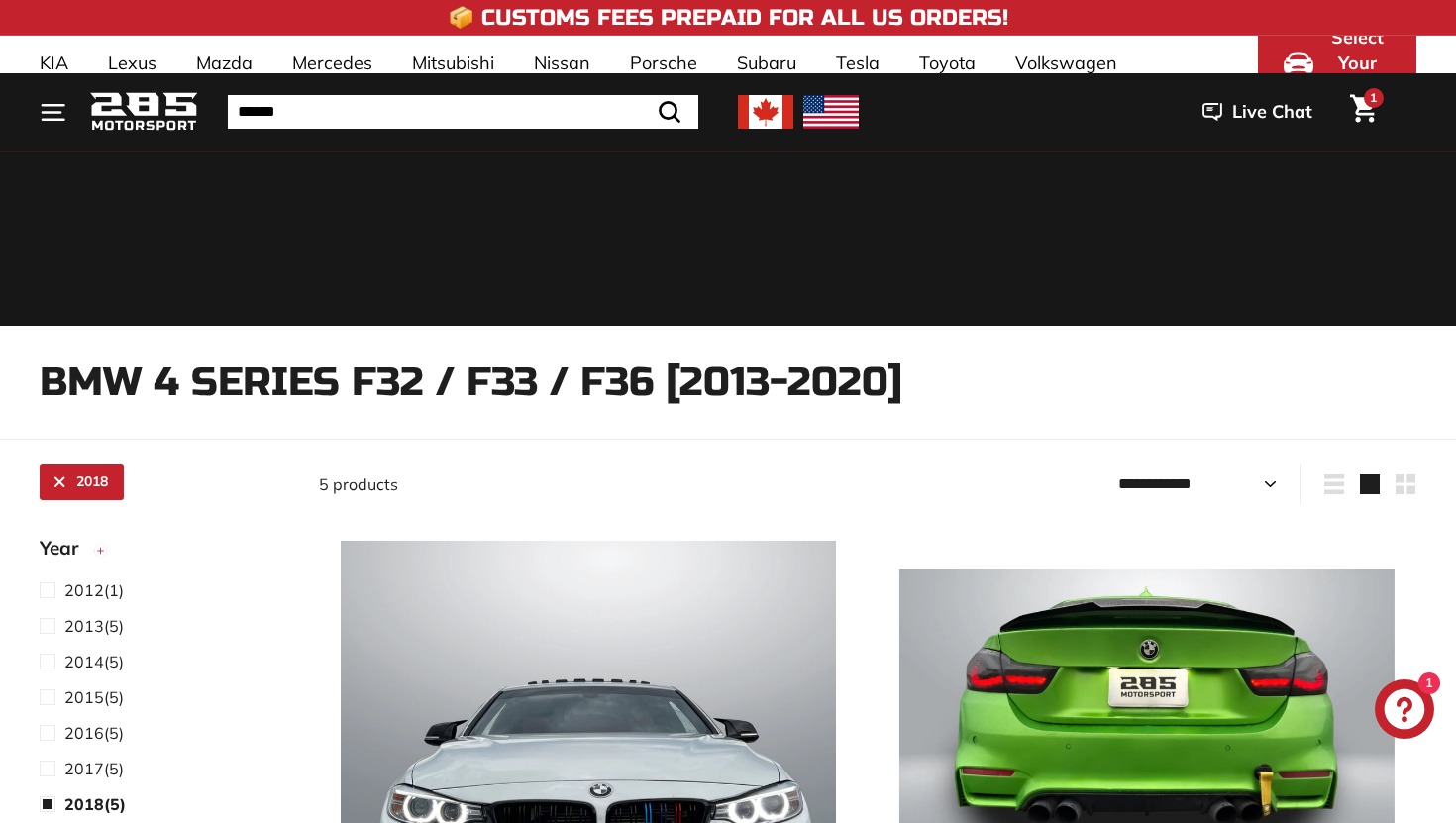 scroll, scrollTop: 1082, scrollLeft: 0, axis: vertical 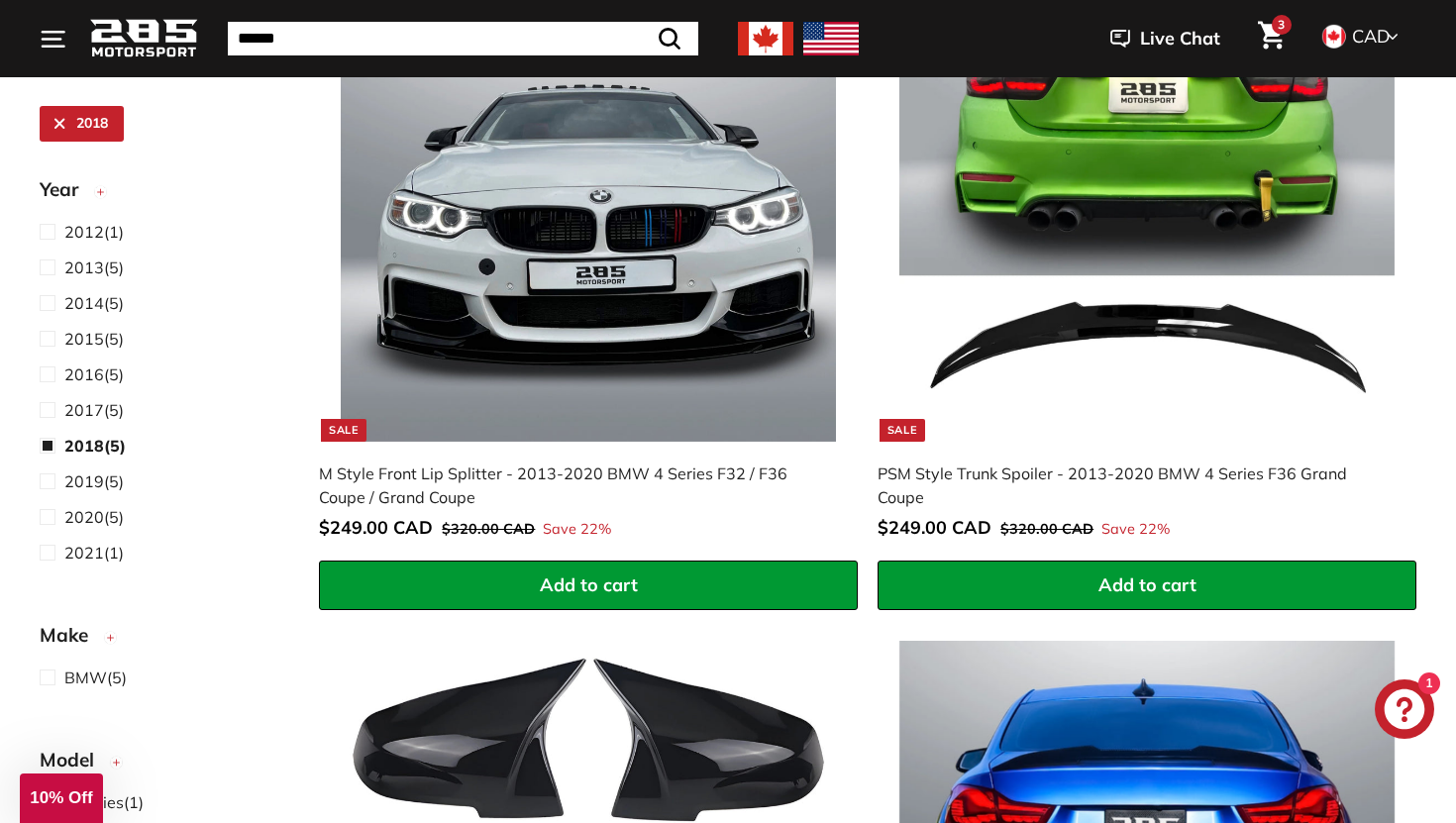 click on "Add to cart" at bounding box center (588, 585) 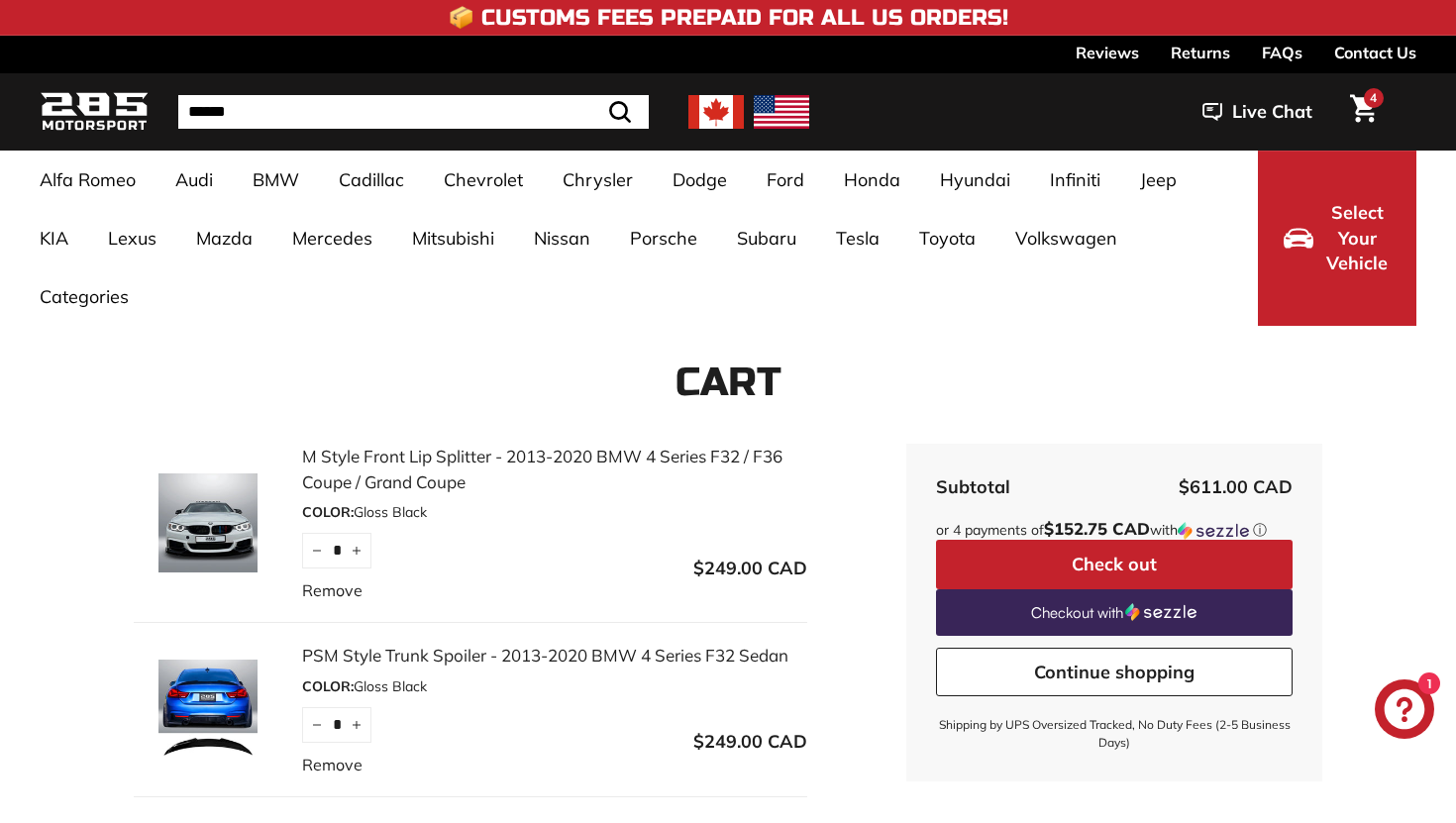 scroll, scrollTop: 0, scrollLeft: 0, axis: both 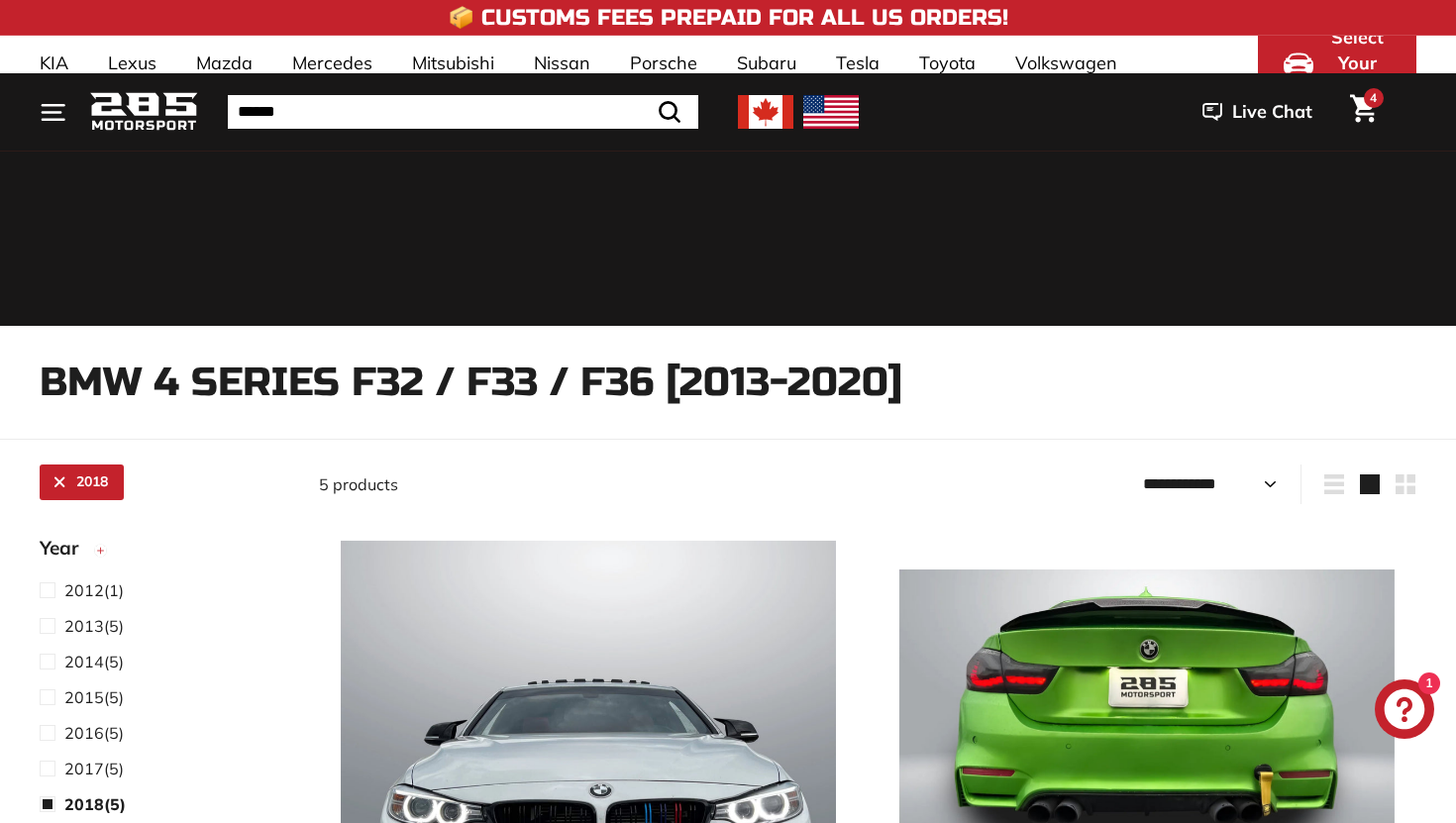 select on "**********" 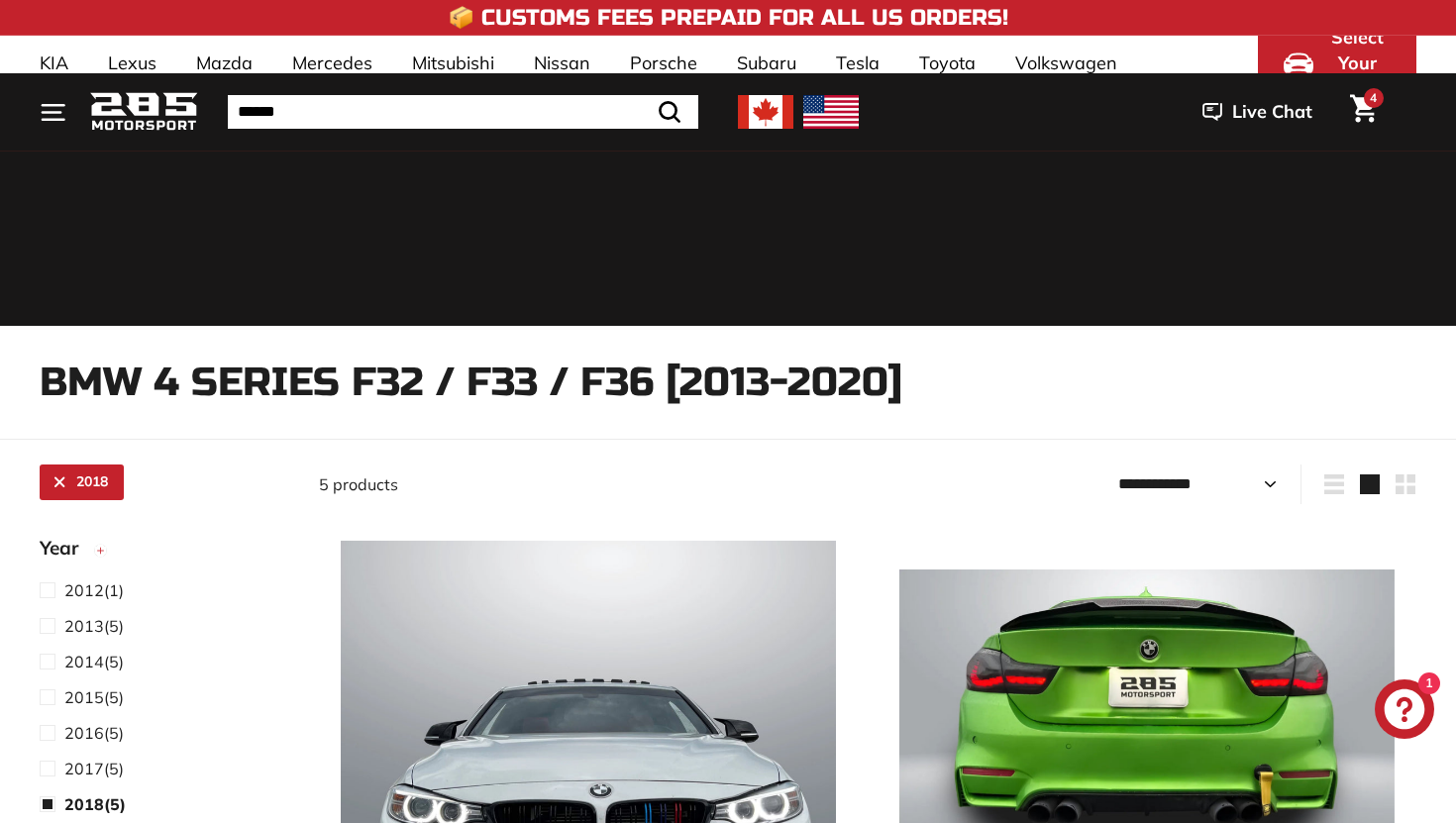 scroll, scrollTop: 594, scrollLeft: 0, axis: vertical 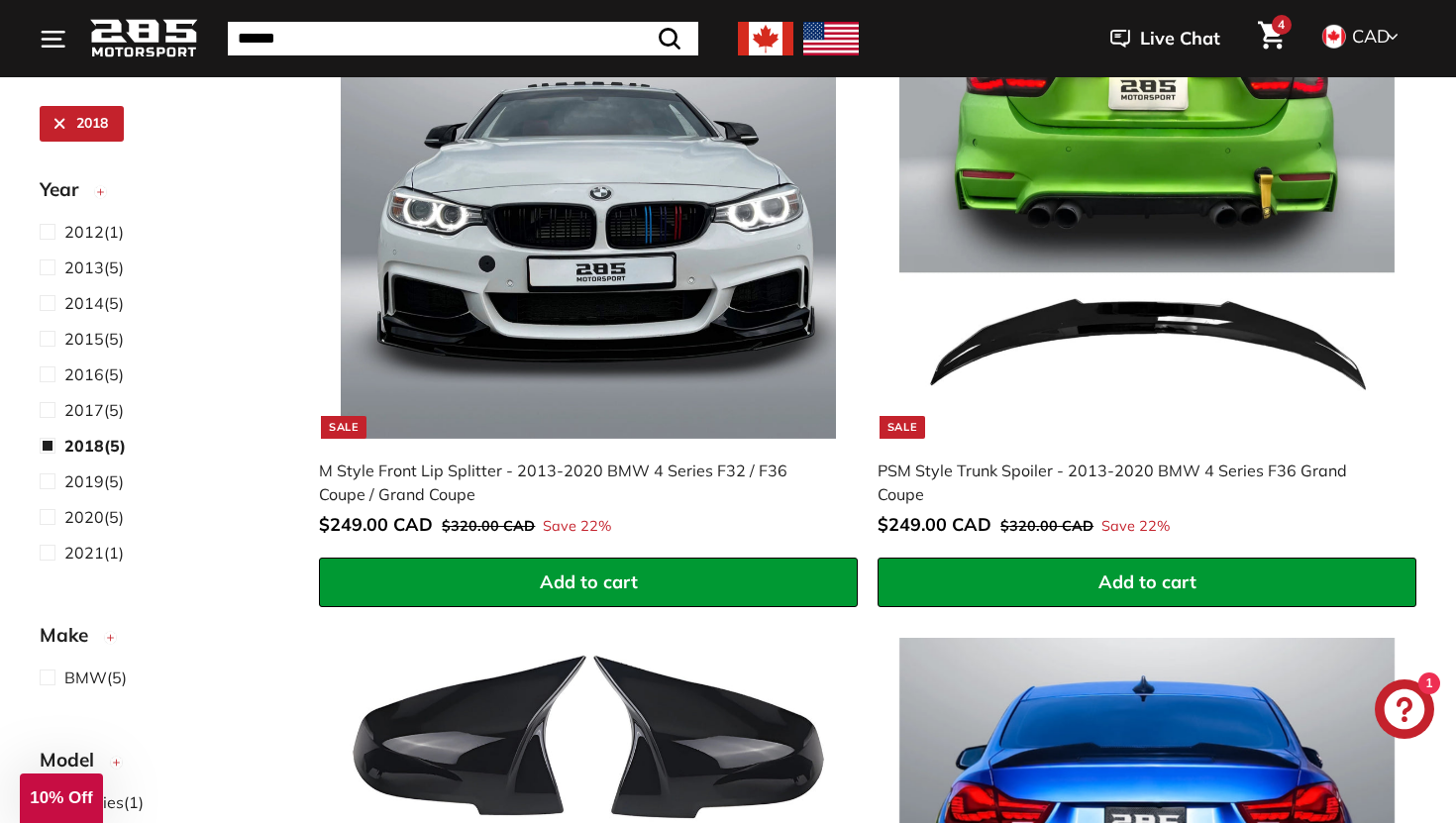 click on "M Style Front Lip Splitter - 2013-2020 BMW 4 Series F32 / F36 Coupe / Grand Coupe" at bounding box center (578, 482) 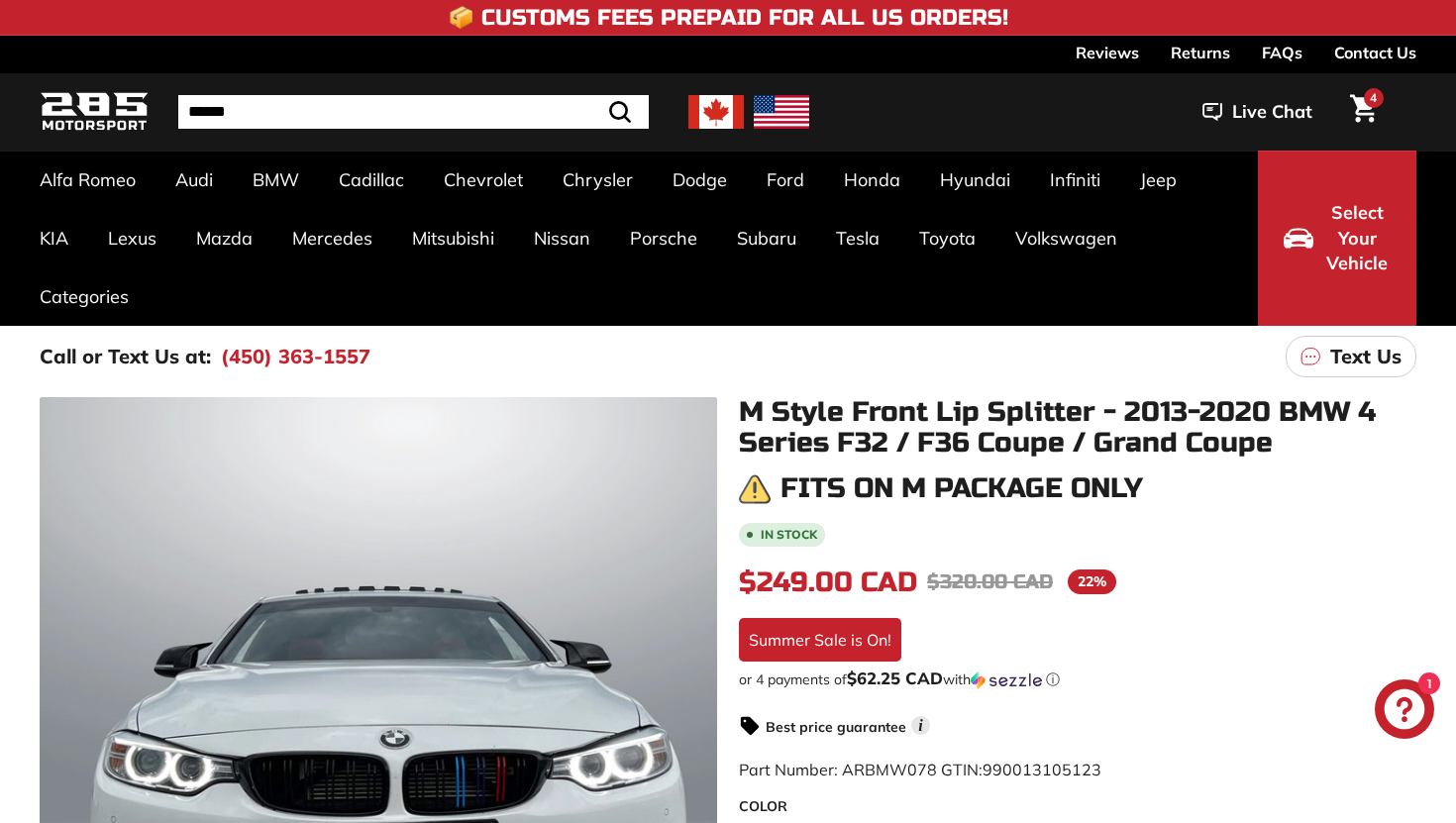 scroll, scrollTop: 0, scrollLeft: 0, axis: both 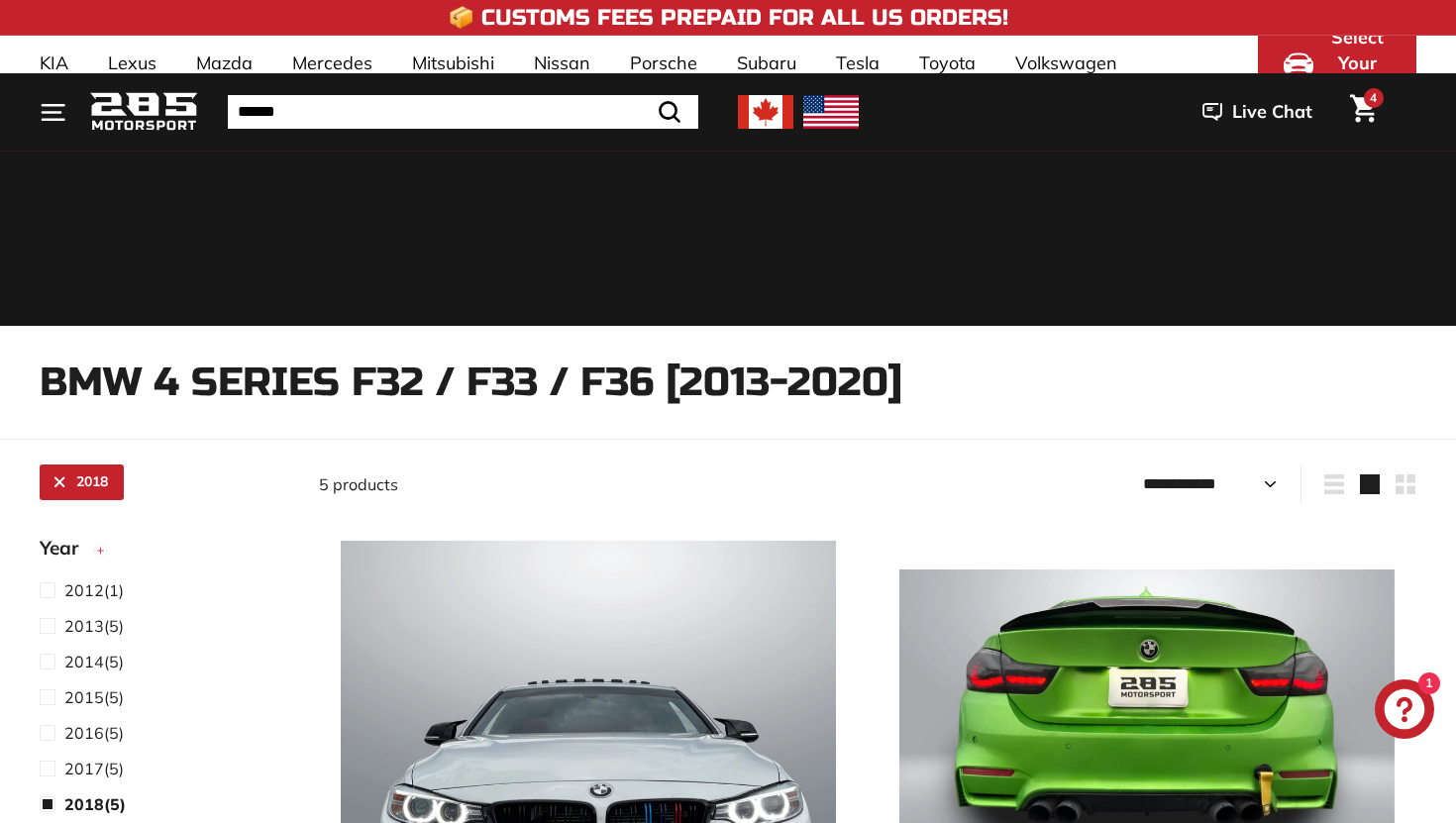 select on "**********" 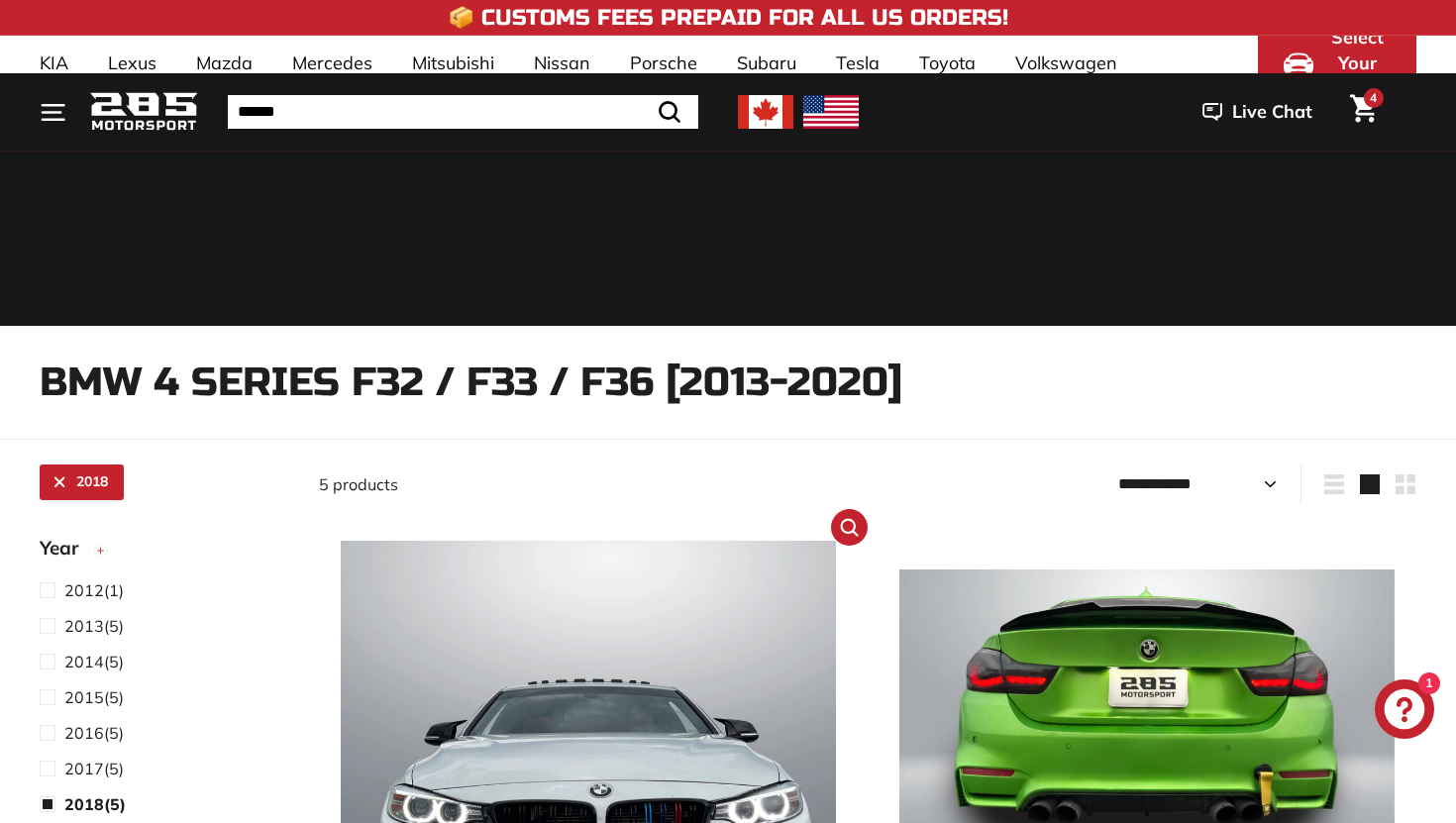 scroll, scrollTop: 597, scrollLeft: 0, axis: vertical 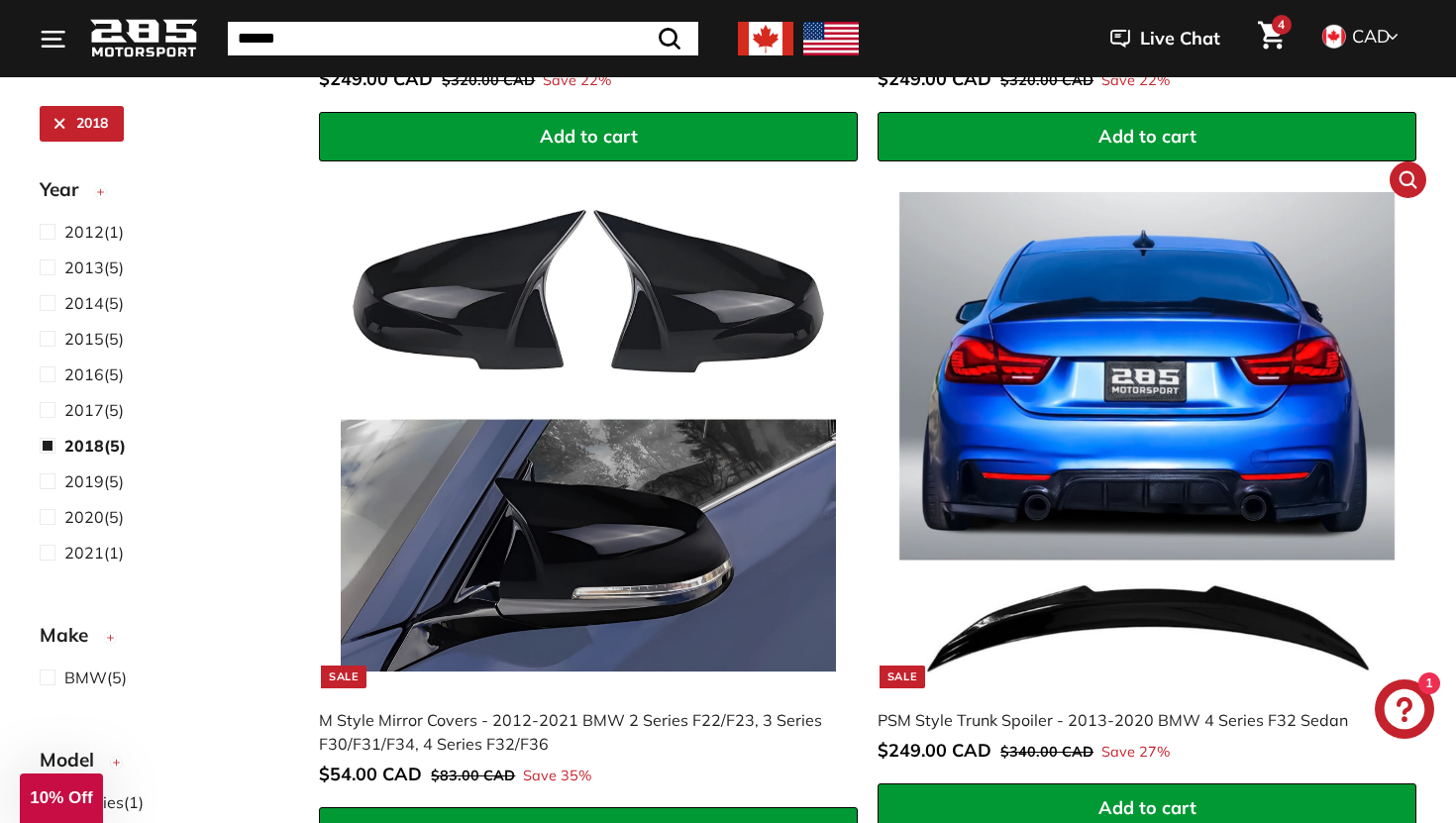 click on "PSM Style Trunk Spoiler - 2013-2020 BMW 4 Series F32 Sedan" at bounding box center [1137, 720] 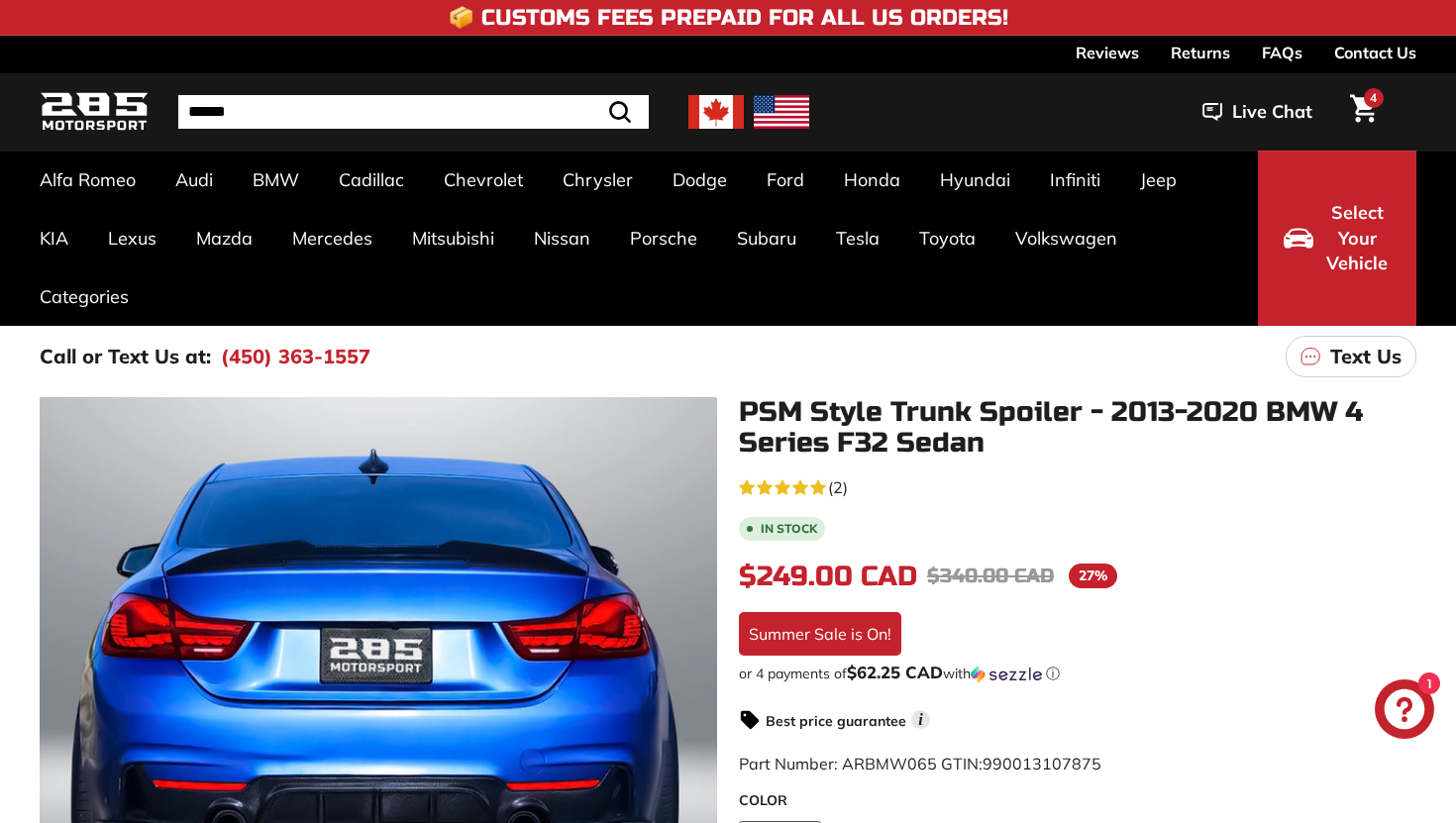 scroll, scrollTop: 0, scrollLeft: 0, axis: both 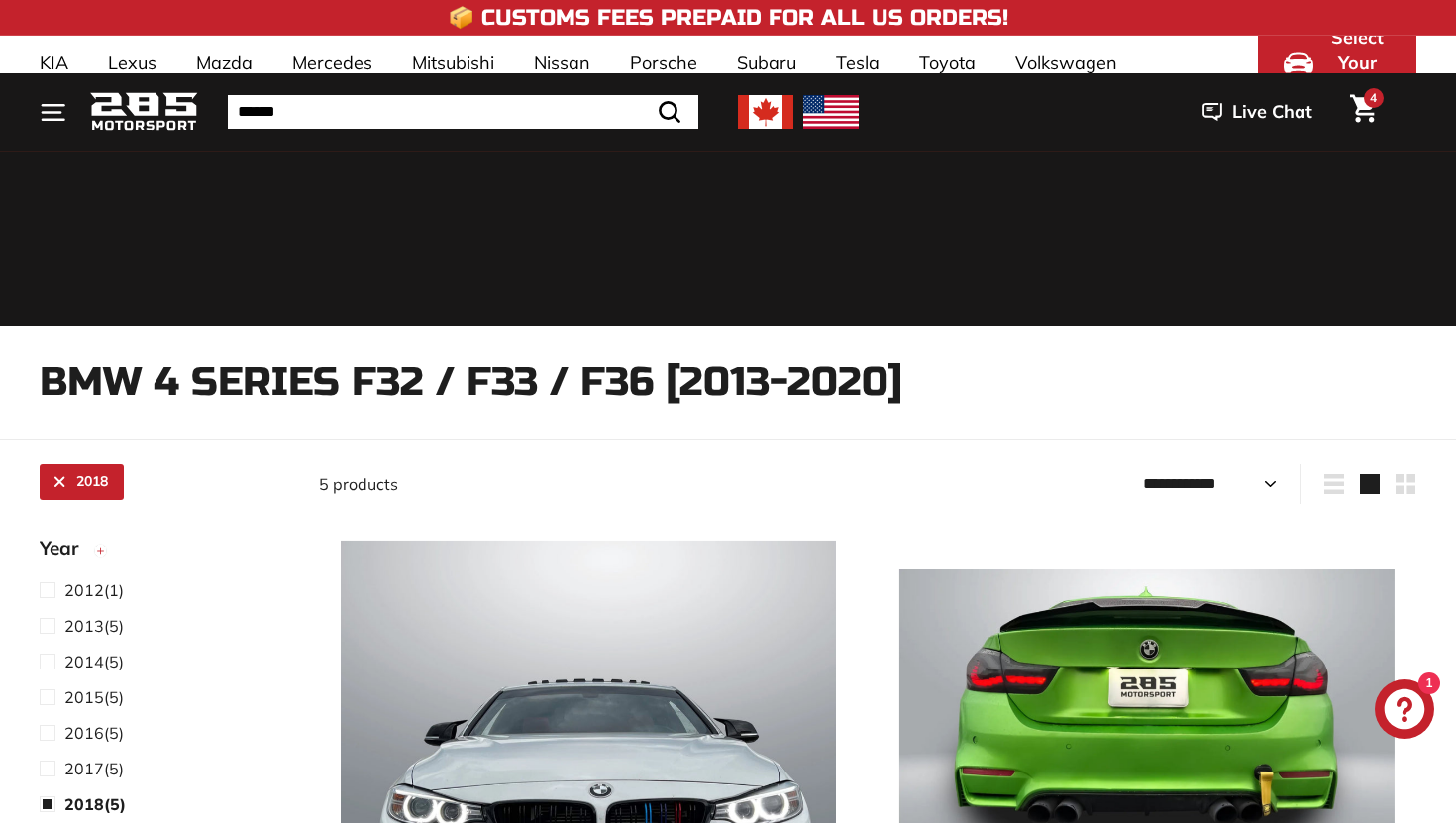 select on "**********" 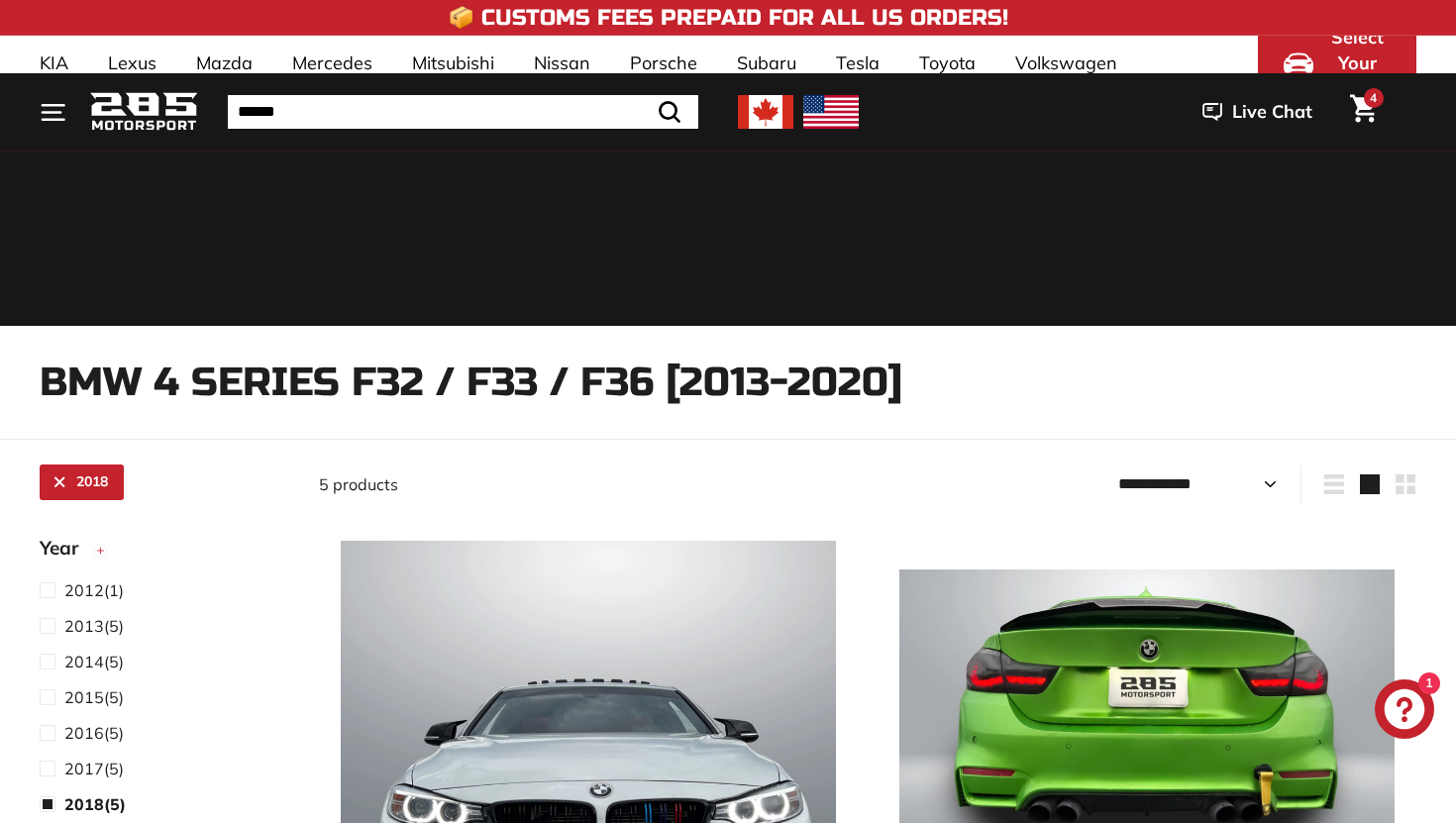 scroll, scrollTop: 1043, scrollLeft: 0, axis: vertical 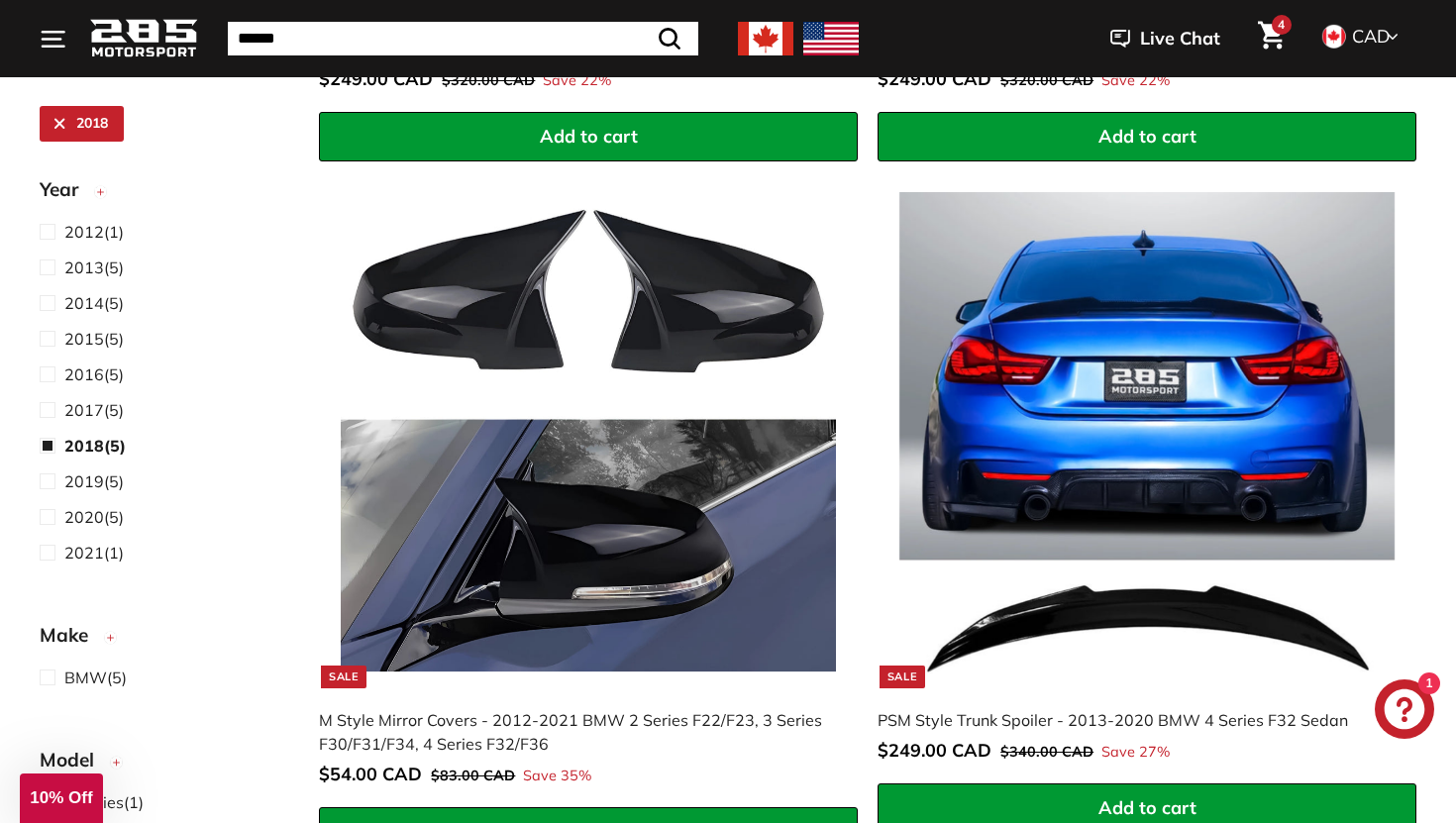 click 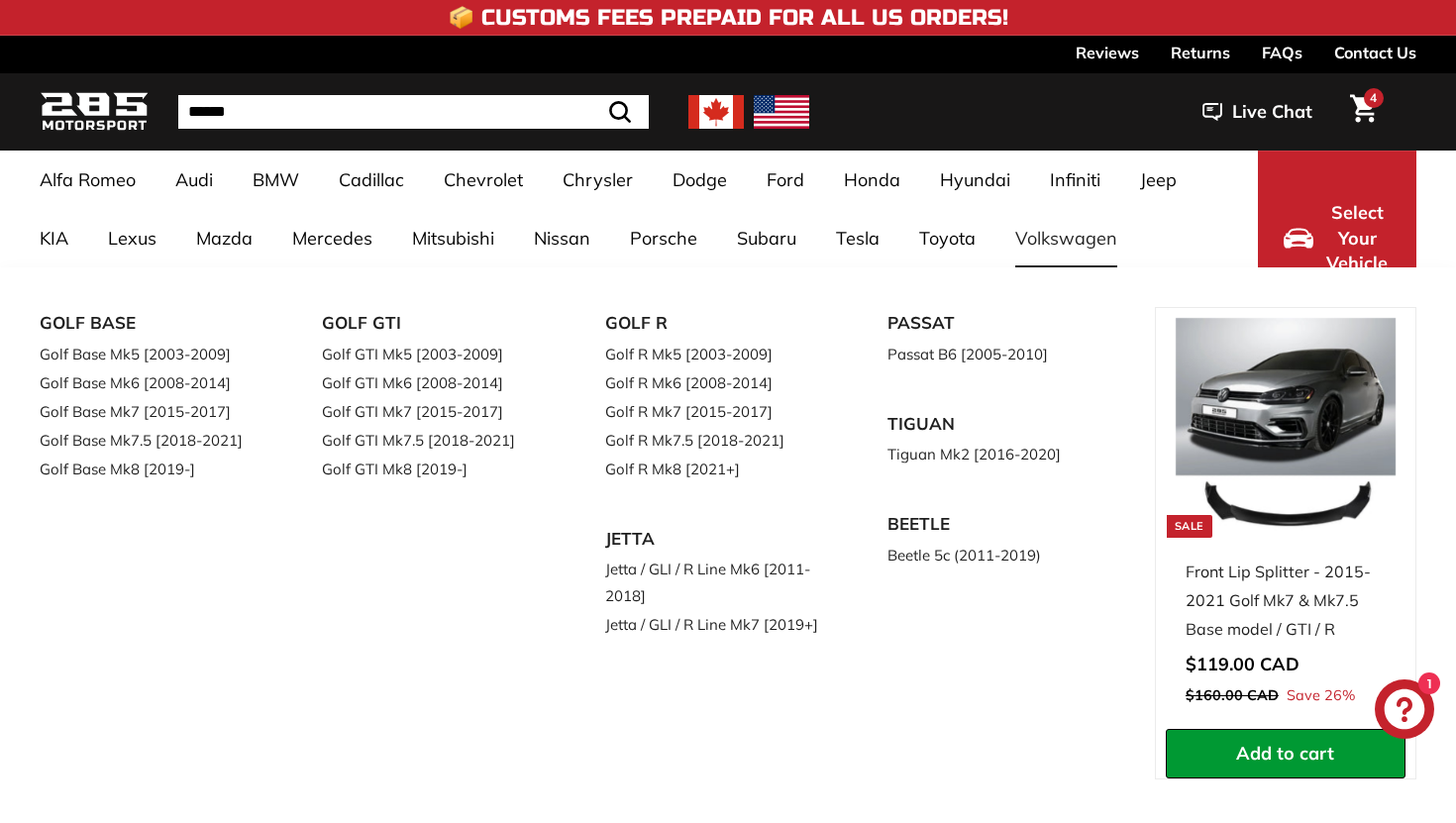 scroll, scrollTop: 0, scrollLeft: 0, axis: both 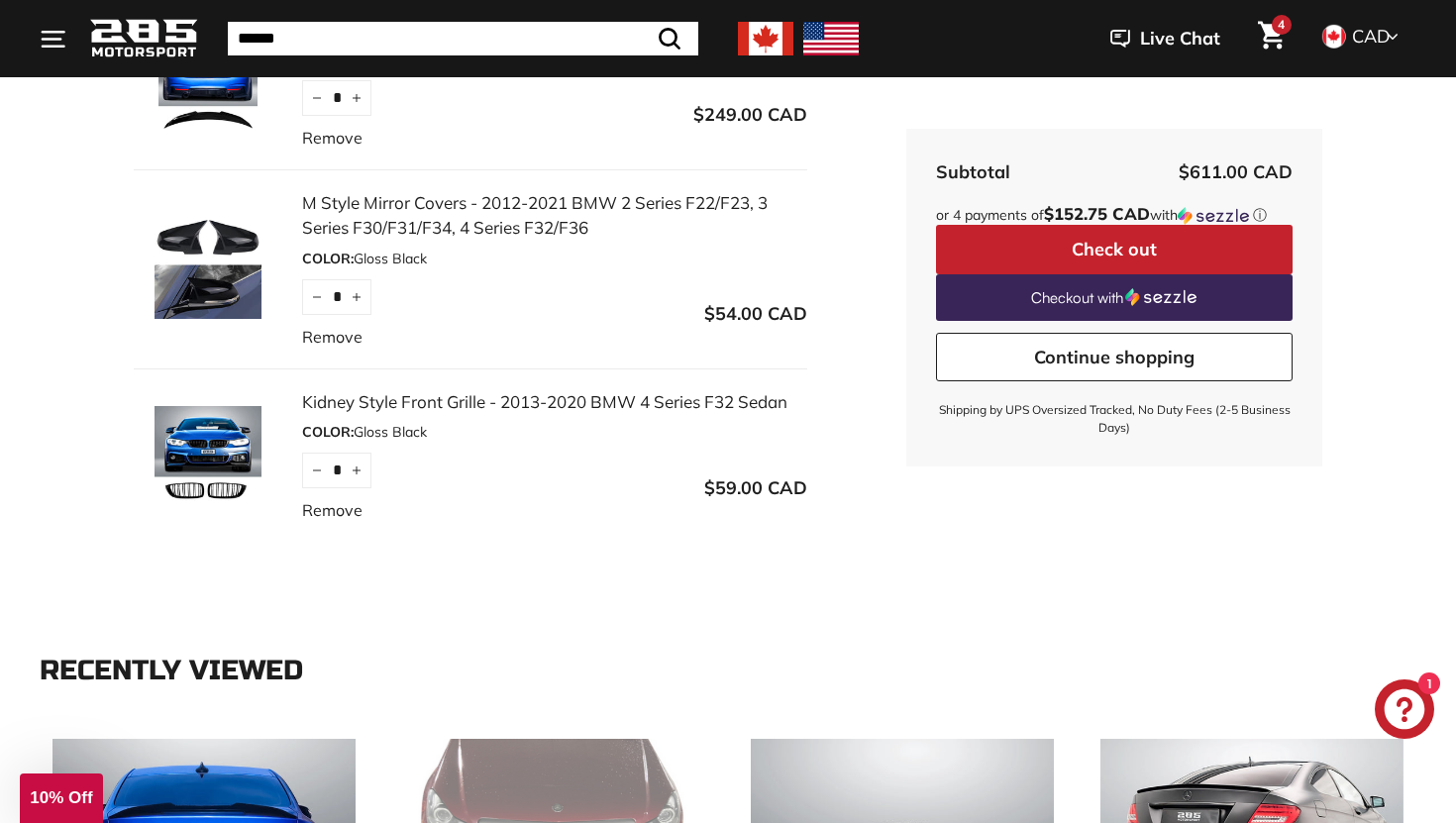 click on "Remove" at bounding box center [332, 510] 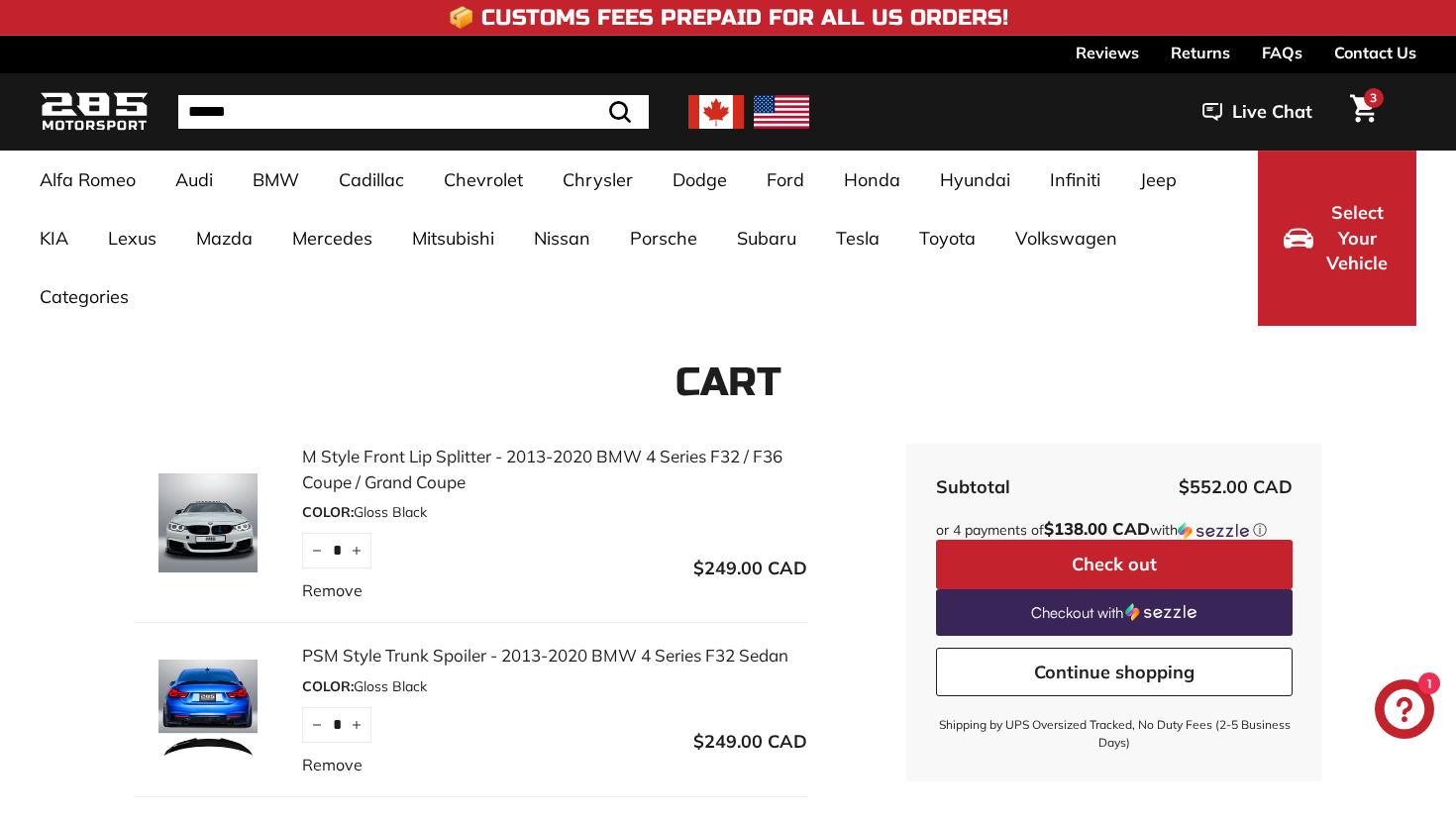 scroll, scrollTop: 0, scrollLeft: 0, axis: both 